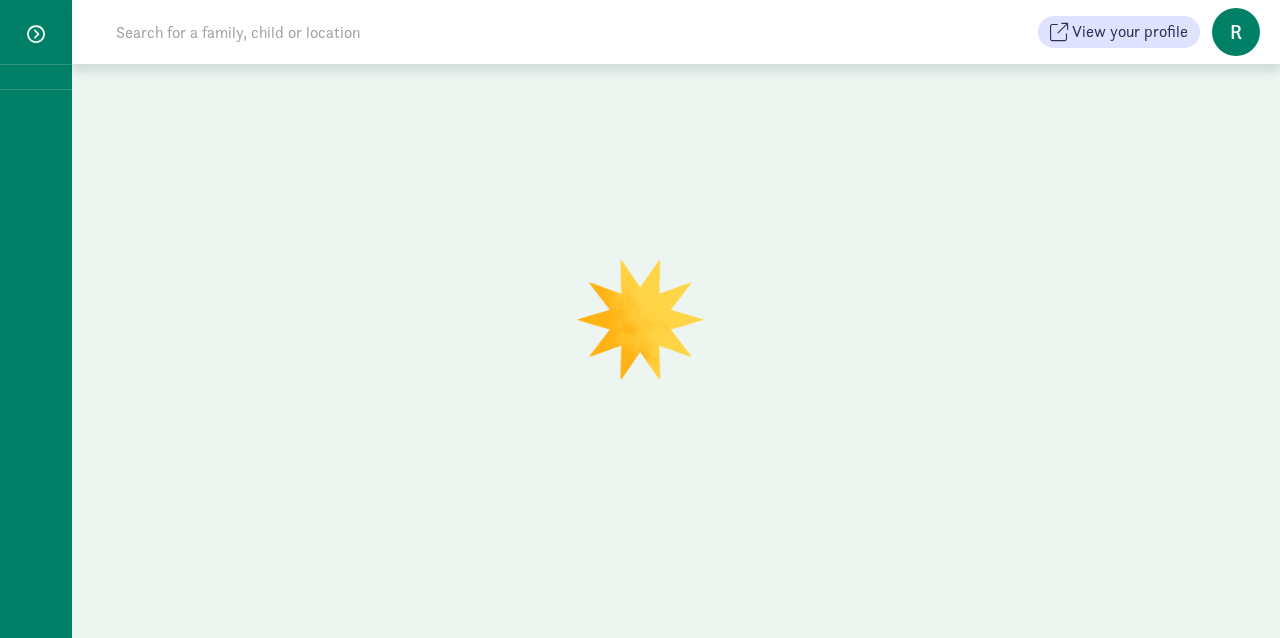 scroll, scrollTop: 0, scrollLeft: 0, axis: both 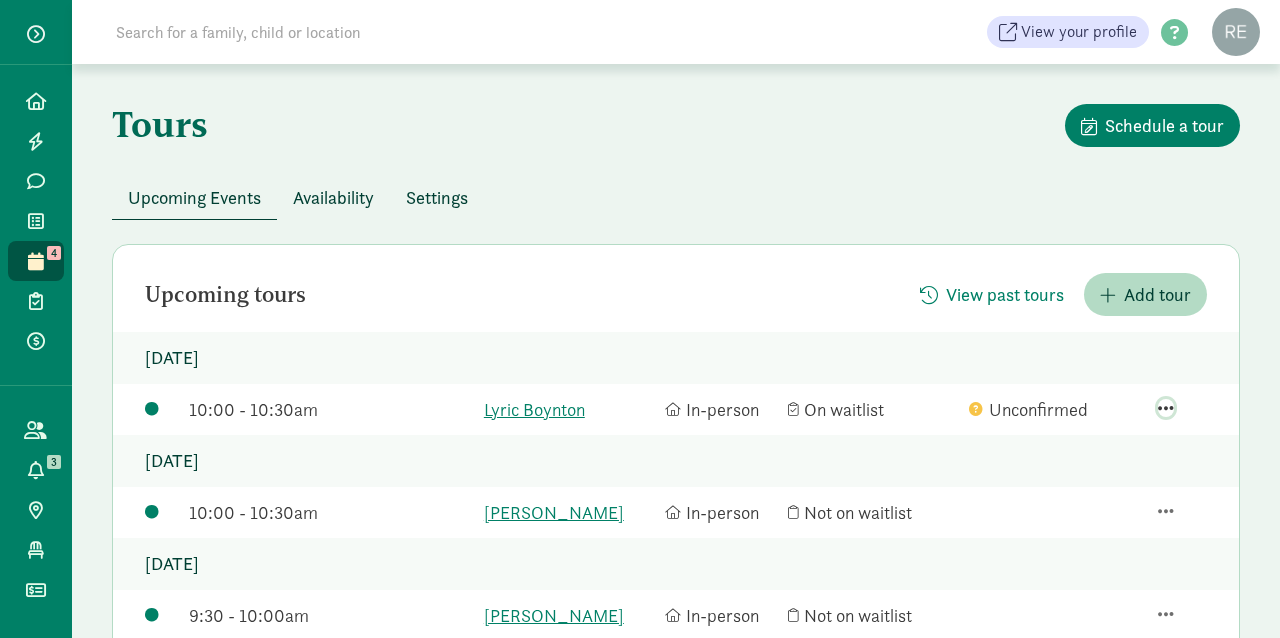 click at bounding box center [1166, 408] 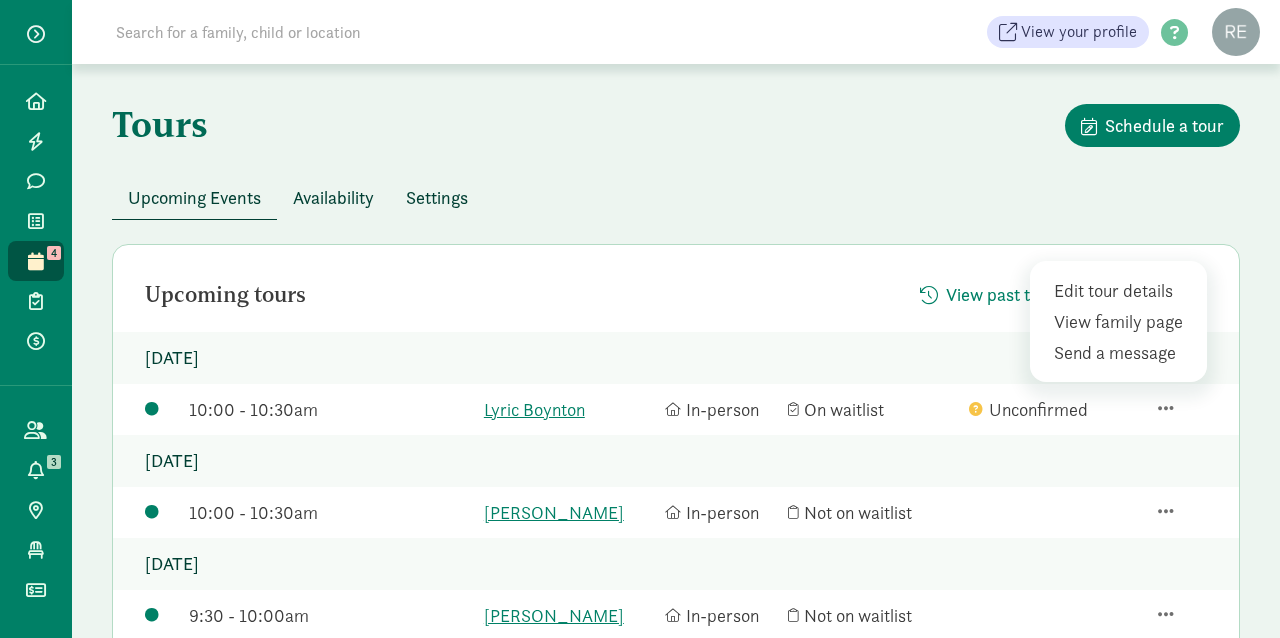 click on "Upcoming tours
View past tours
Add tour
Thursday, July 10, 2025     10:00 - 10:30am   Lyric Boynton    In-person    On waitlist    Unconfirmed          Edit tour details   View family page   Send a message  Tuesday, July 15, 2025     10:00 - 10:30am   Penelope VanMeter    In-person    Not on waitlist         Thursday, August 21, 2025     9:30 - 10:00am   James Musso    In-person    Not on waitlist" at bounding box center (676, 457) 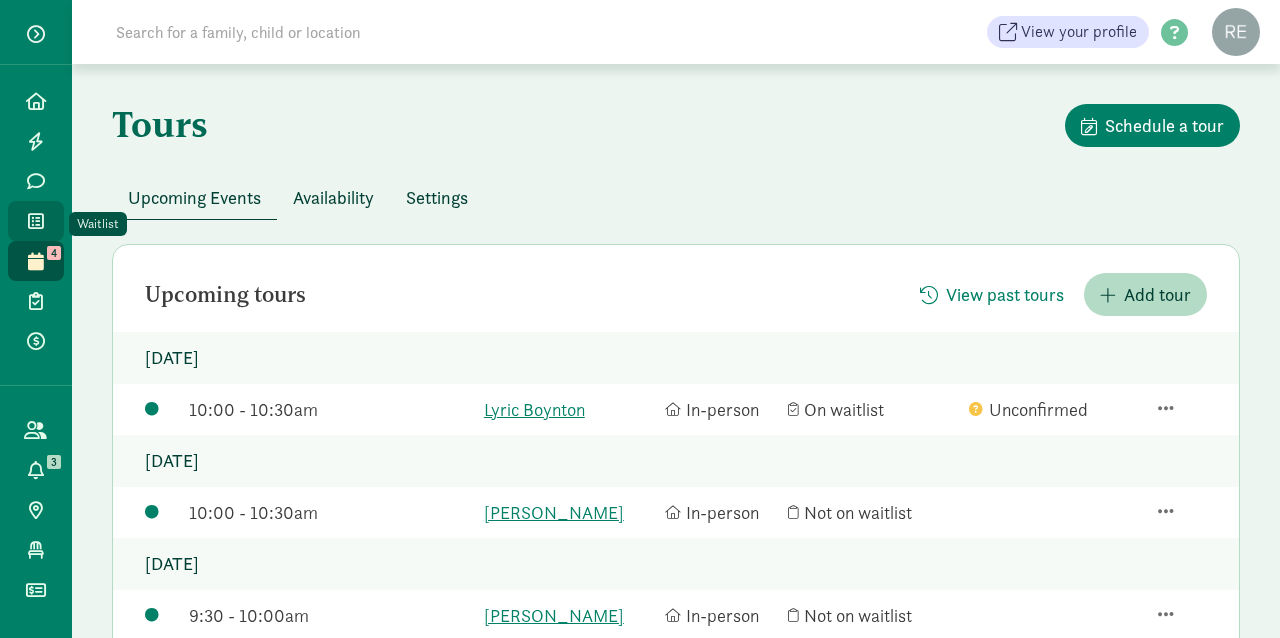 click at bounding box center [36, 221] 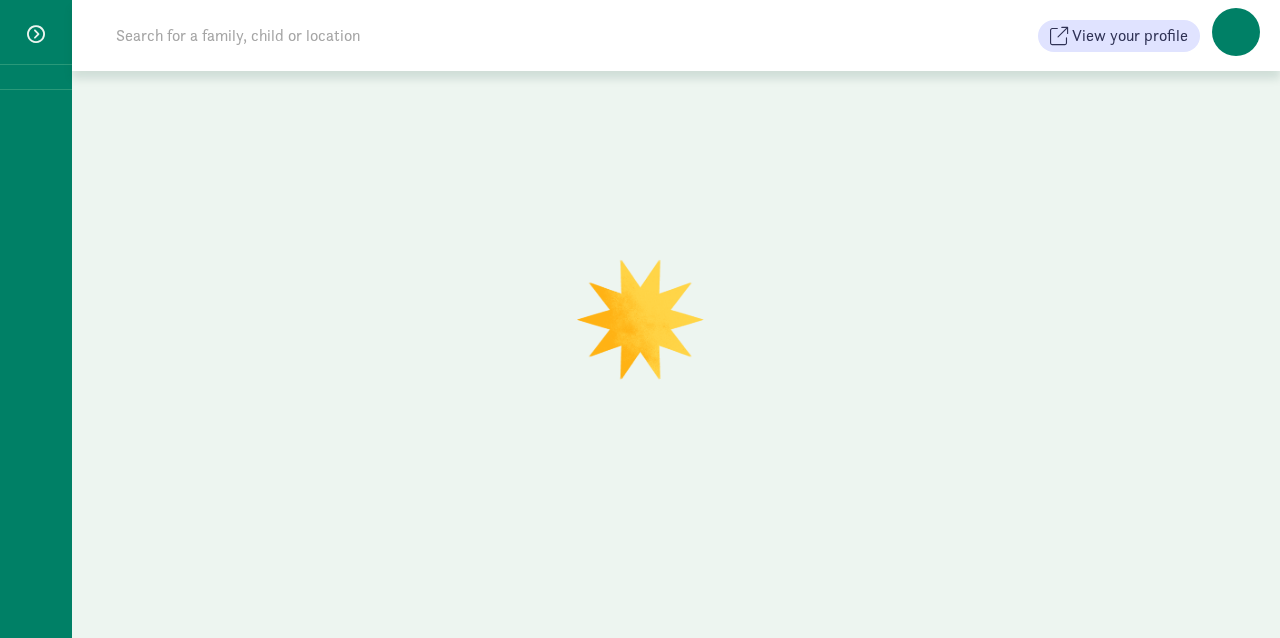 scroll, scrollTop: 0, scrollLeft: 0, axis: both 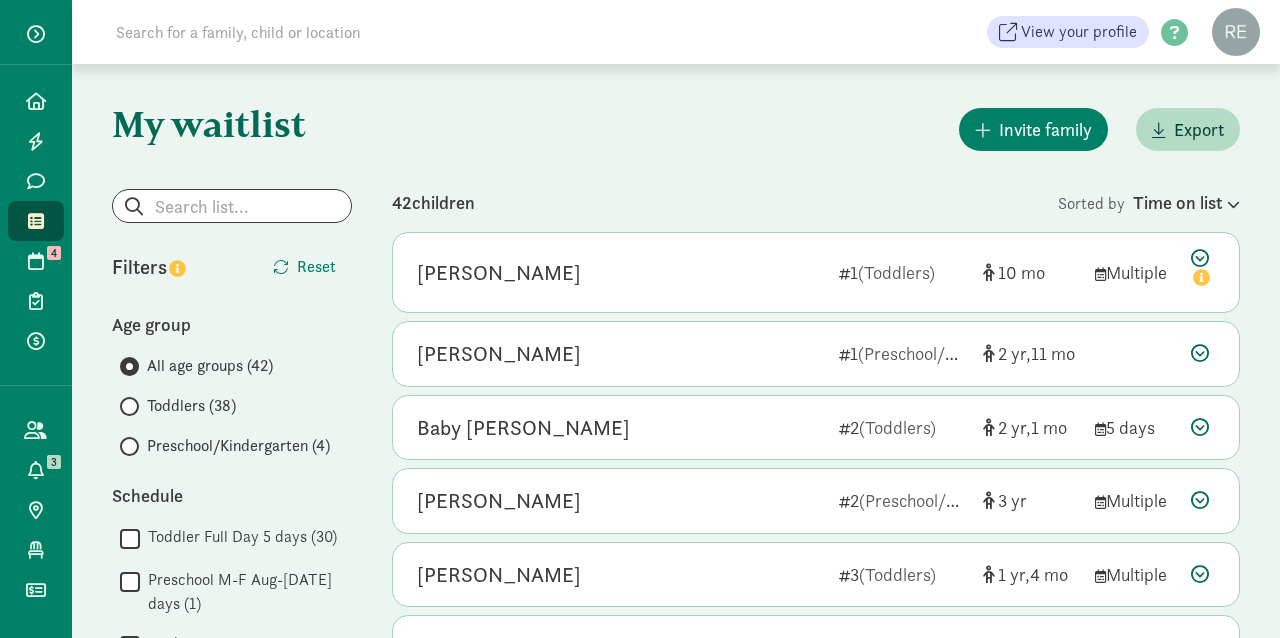 click on "Preschool/Kindergarten (4)" at bounding box center (126, 446) 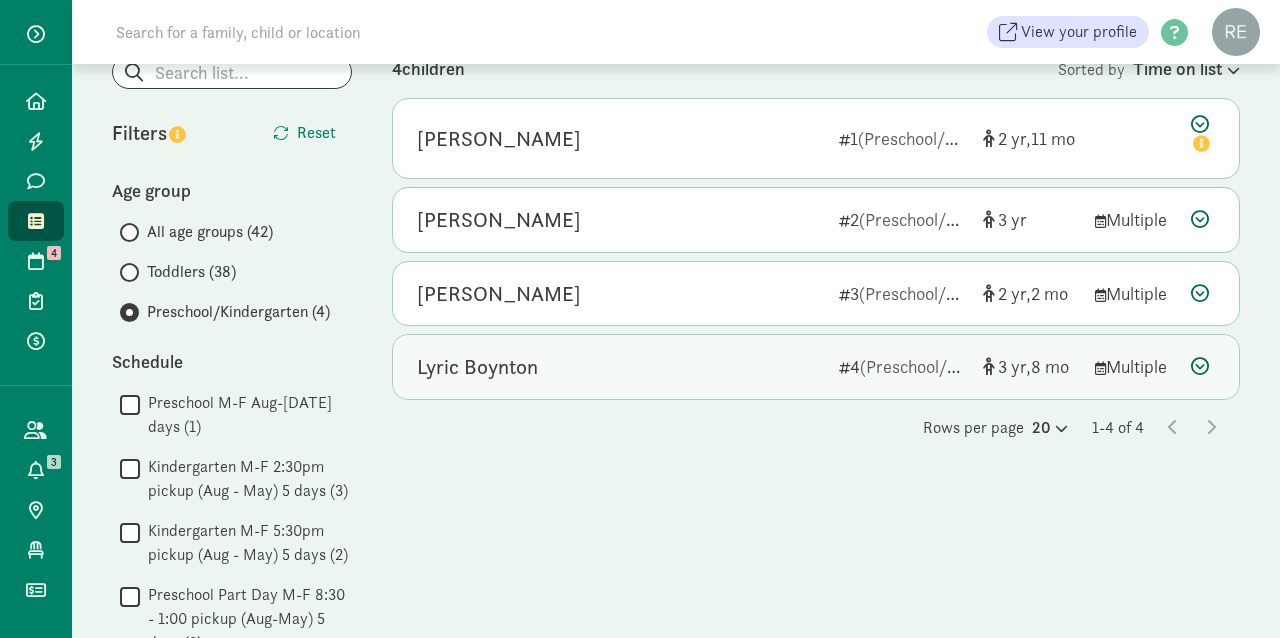 scroll, scrollTop: 136, scrollLeft: 0, axis: vertical 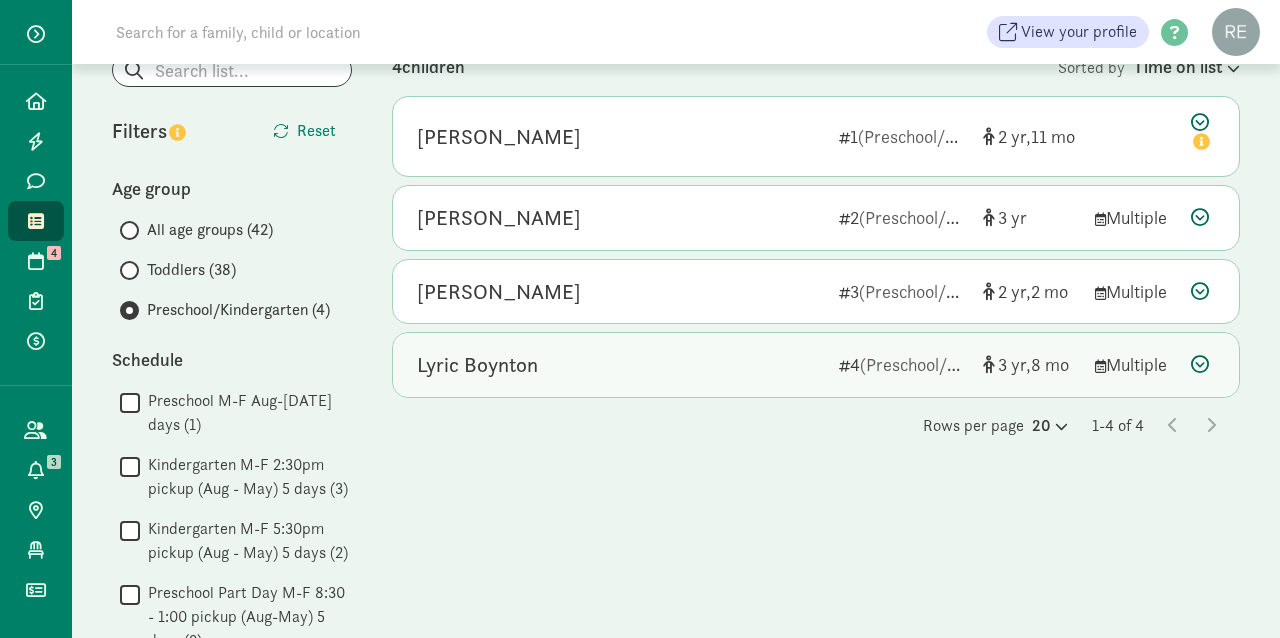 click at bounding box center [1200, 364] 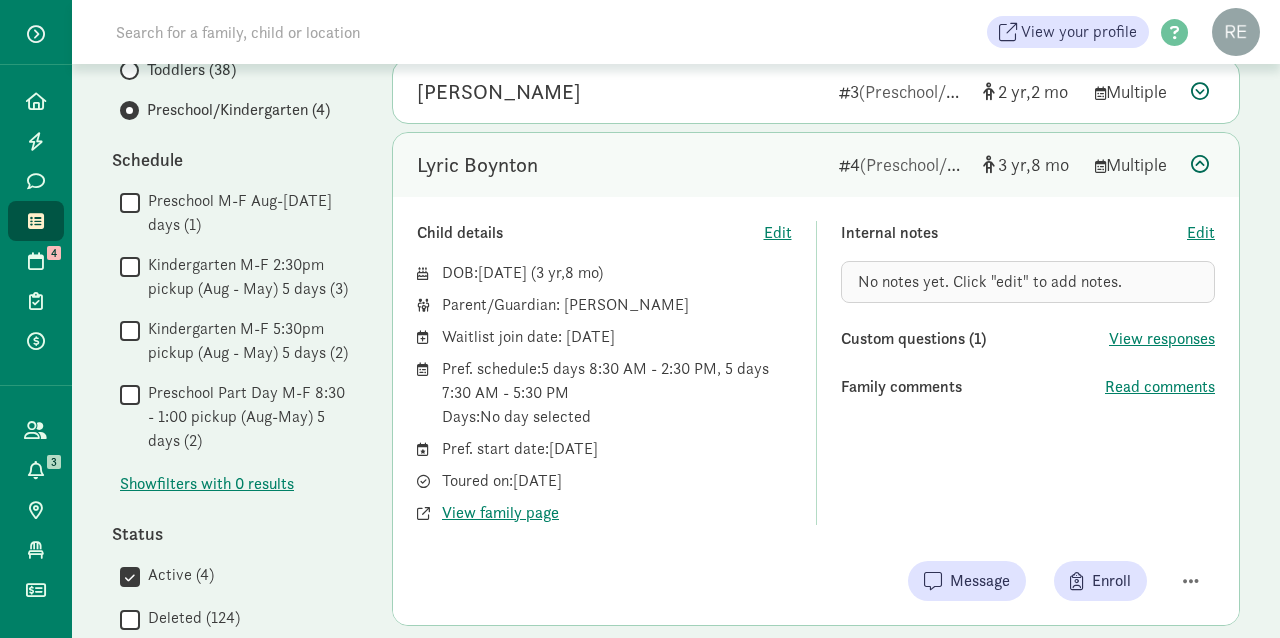 scroll, scrollTop: 342, scrollLeft: 0, axis: vertical 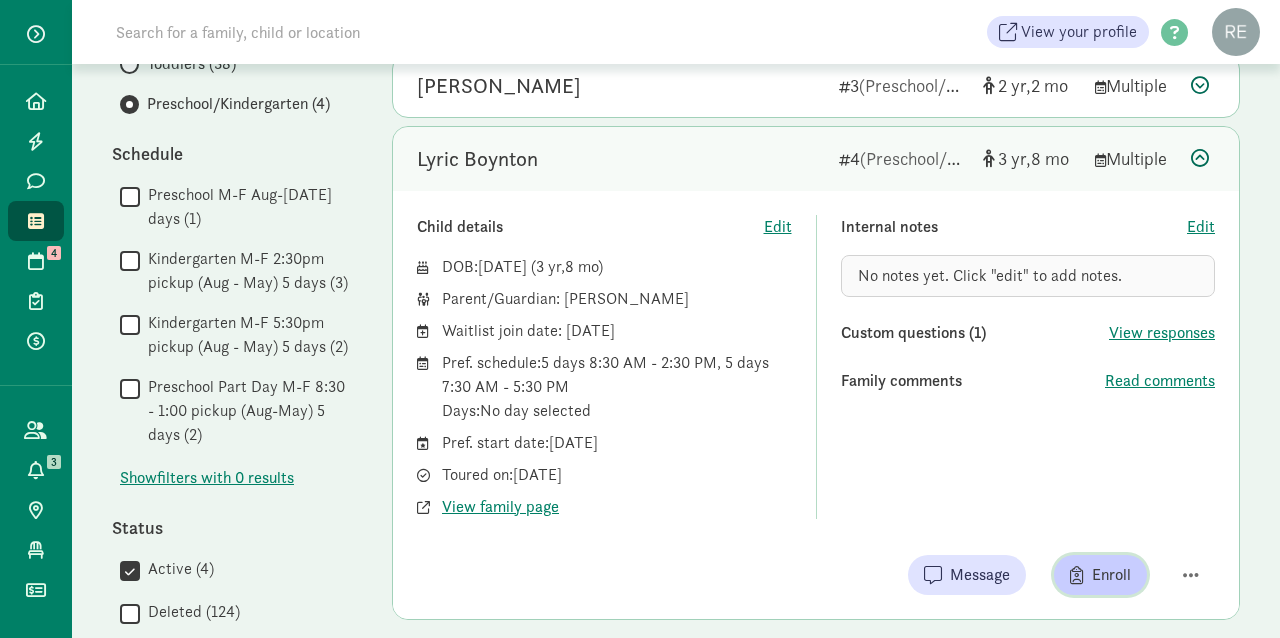 click on "Enroll" at bounding box center (1111, 575) 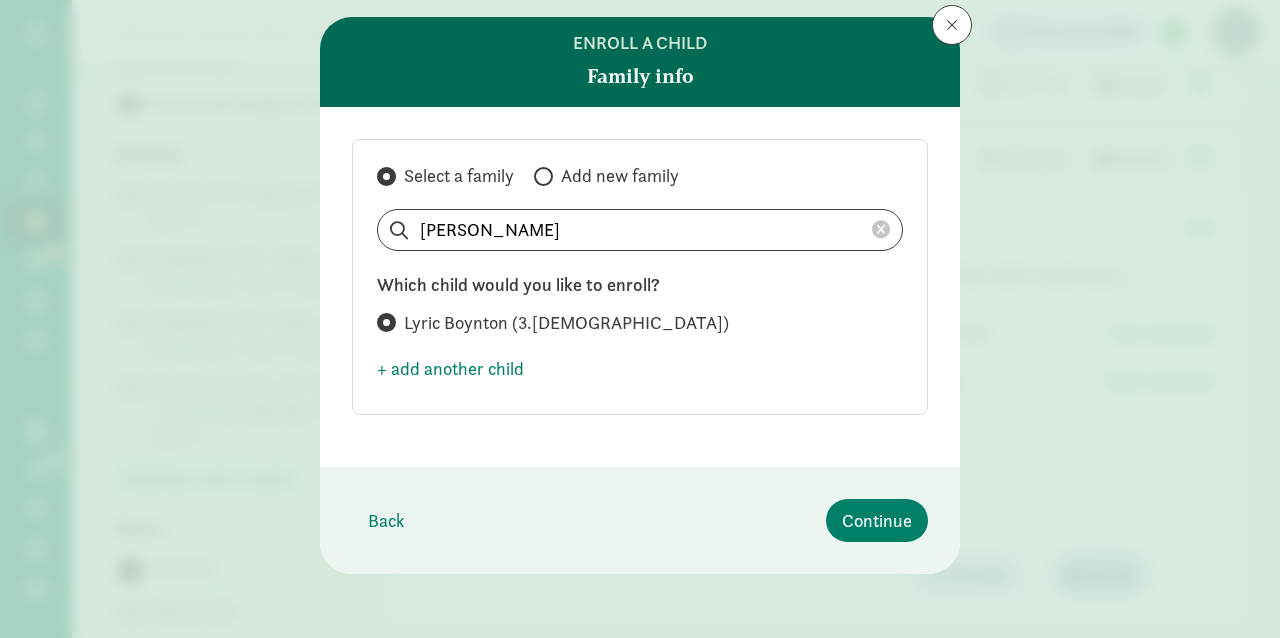 scroll, scrollTop: 47, scrollLeft: 0, axis: vertical 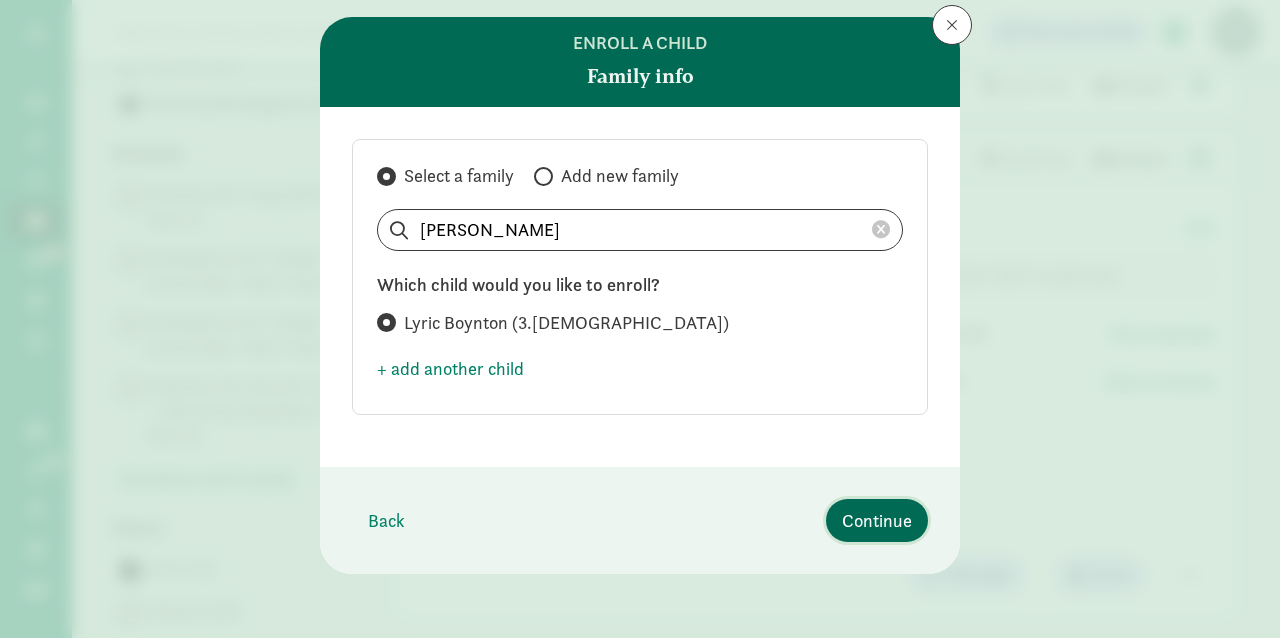 click on "Continue" at bounding box center [877, 520] 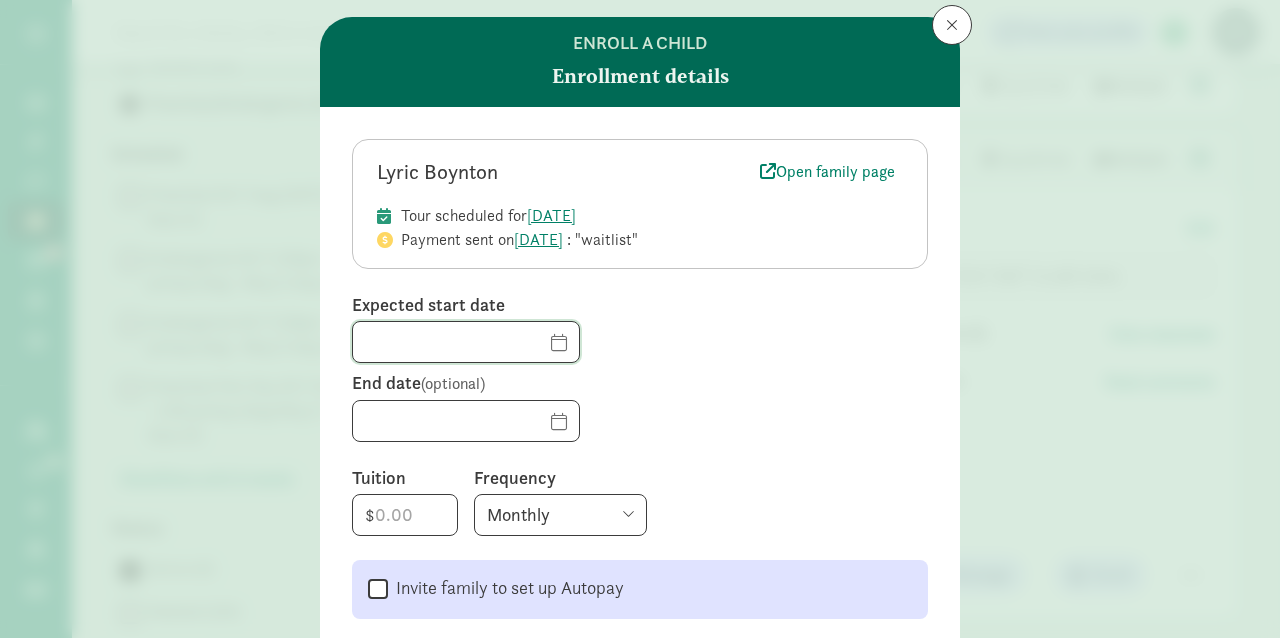 click 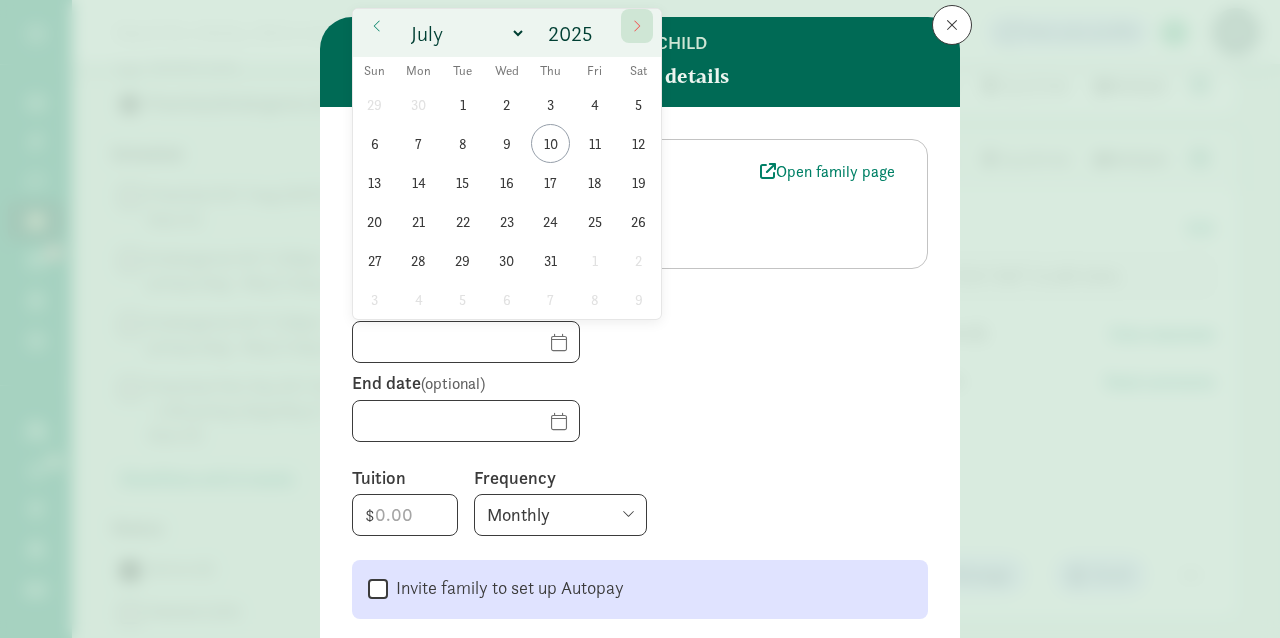 click 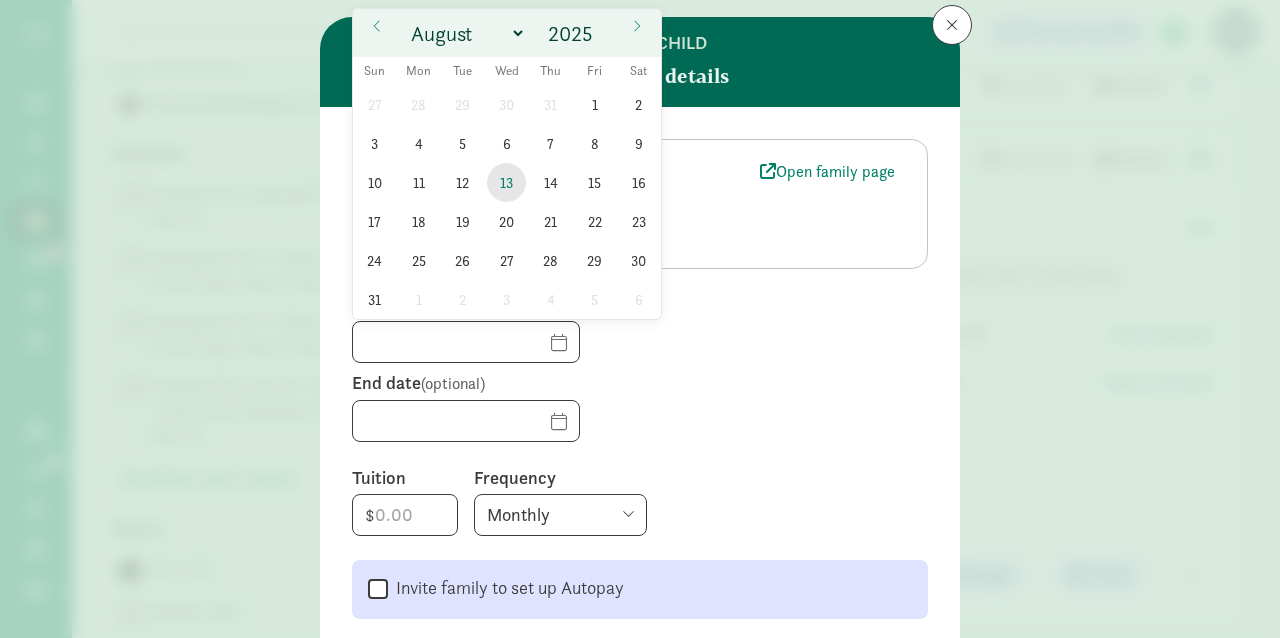 click on "13" at bounding box center [506, 182] 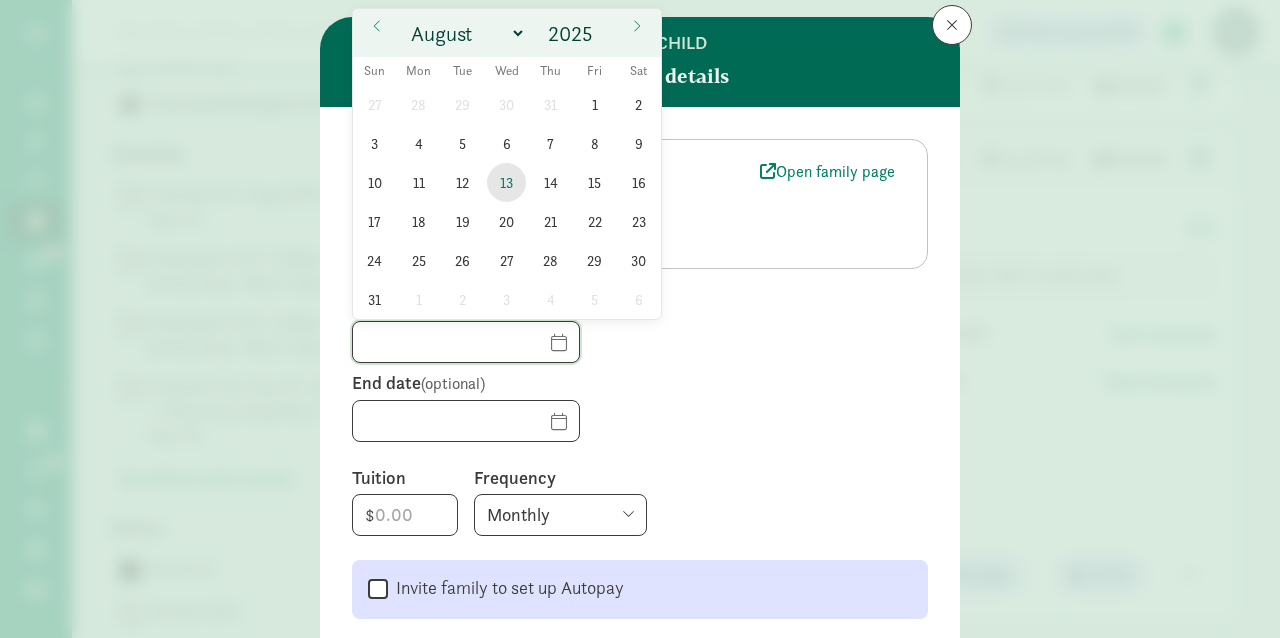 type on "[DATE]" 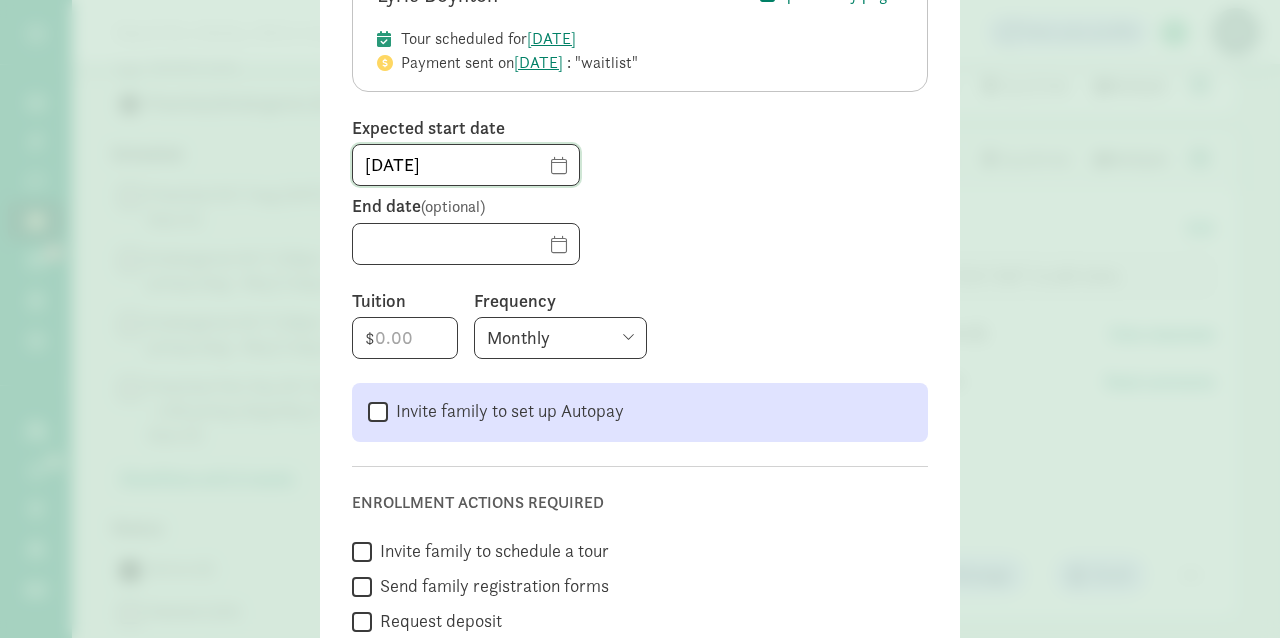 scroll, scrollTop: 233, scrollLeft: 0, axis: vertical 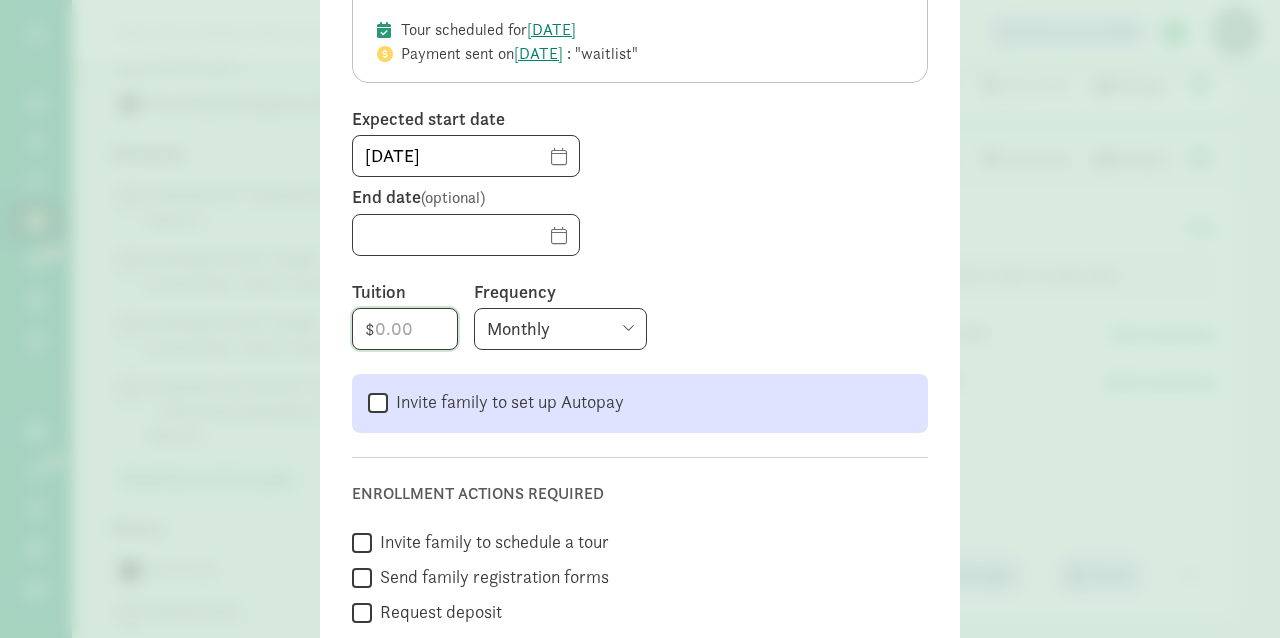 click 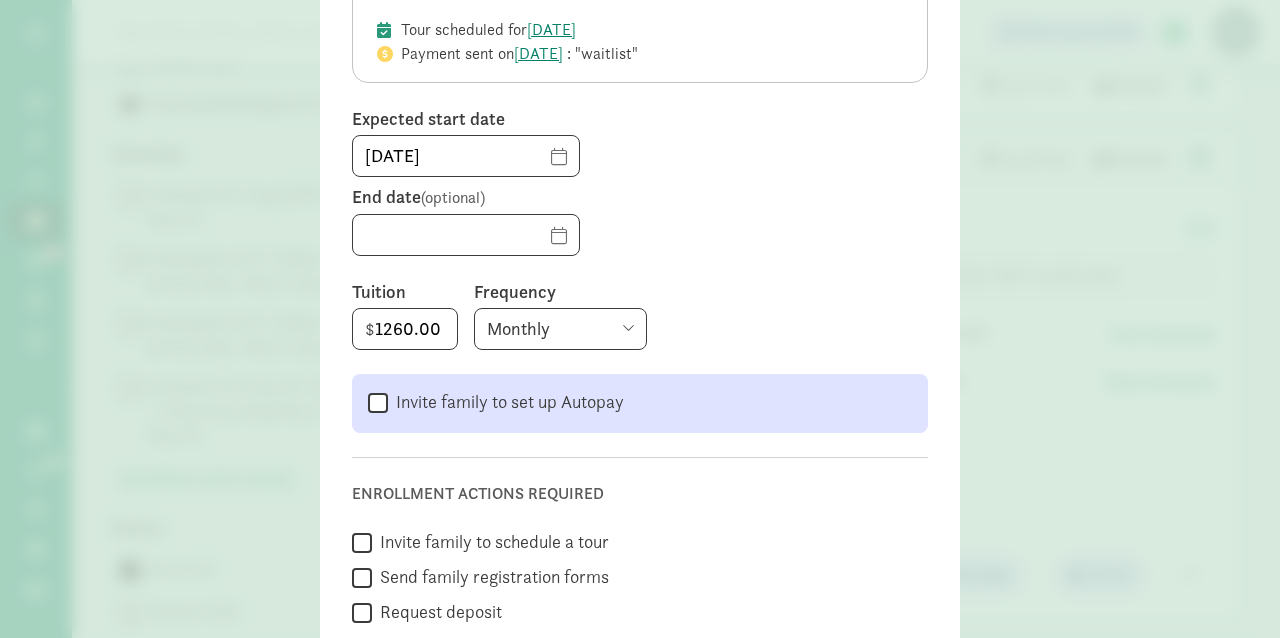 type on "1260" 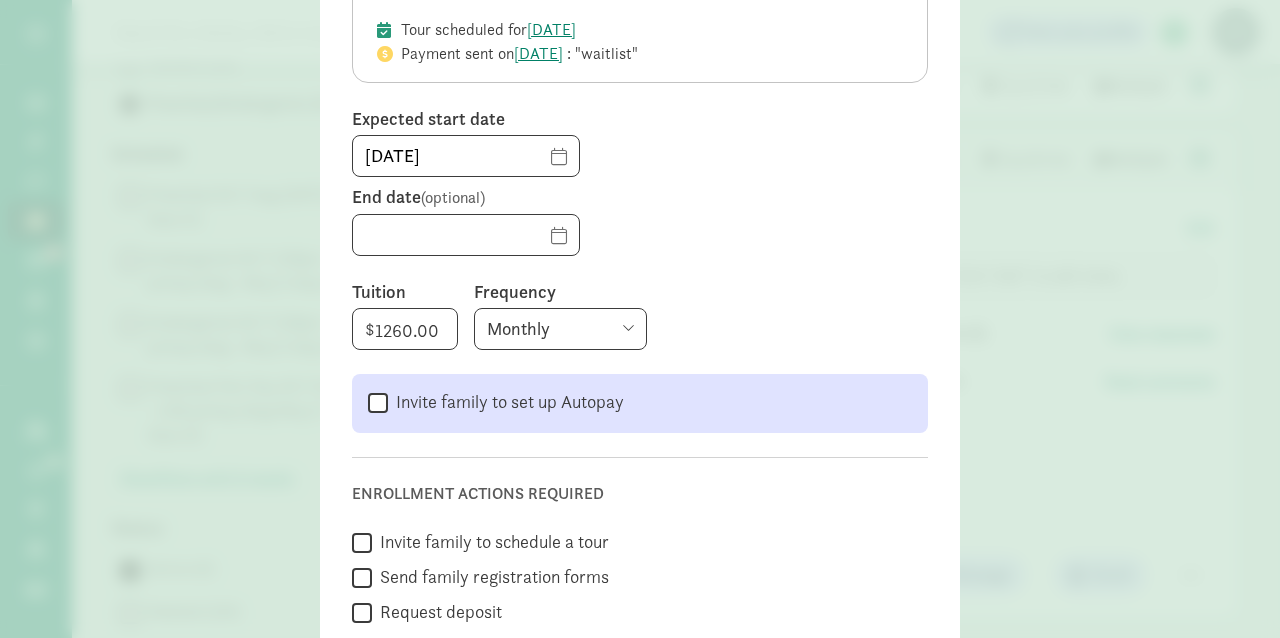 click on "Enrollment actions required     
Invite family to schedule a tour

Send family registration forms

Request deposit

None, this child is already enrolled" 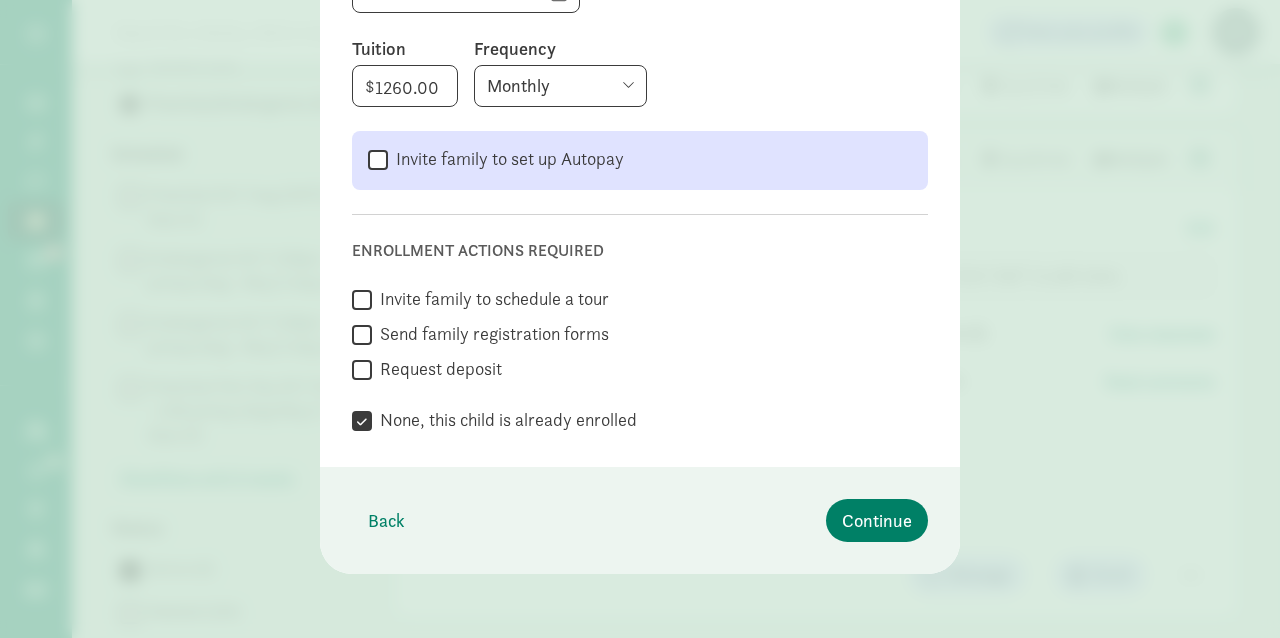 scroll, scrollTop: 475, scrollLeft: 0, axis: vertical 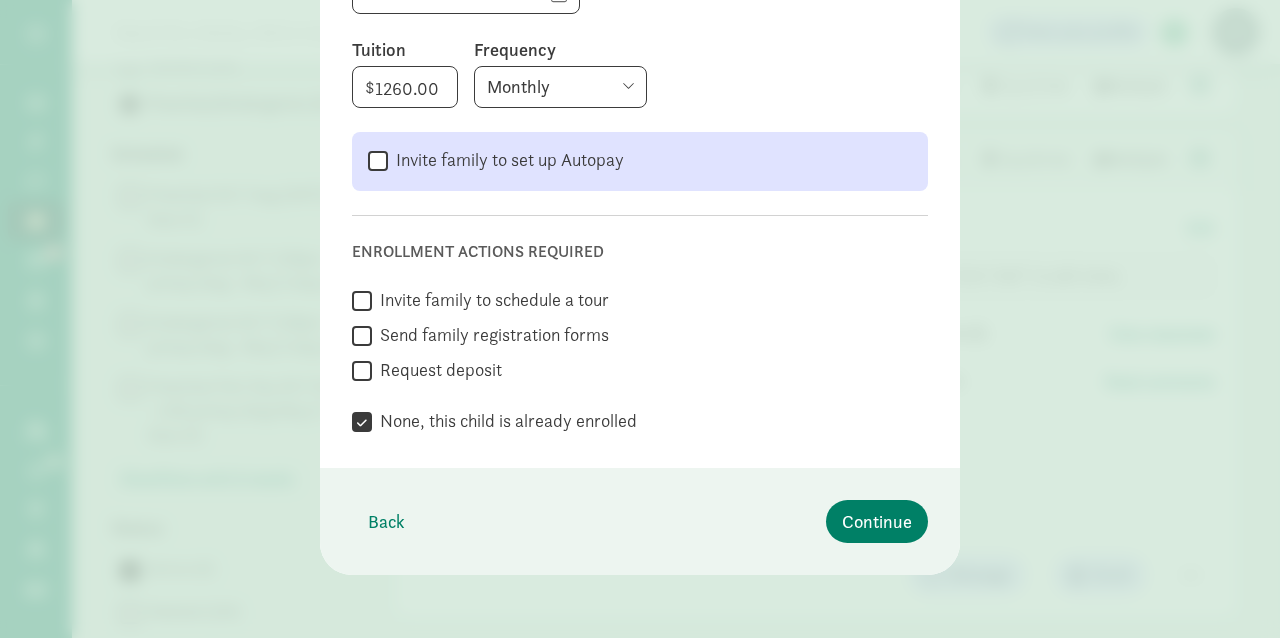click on "Send family registration forms" at bounding box center (362, 336) 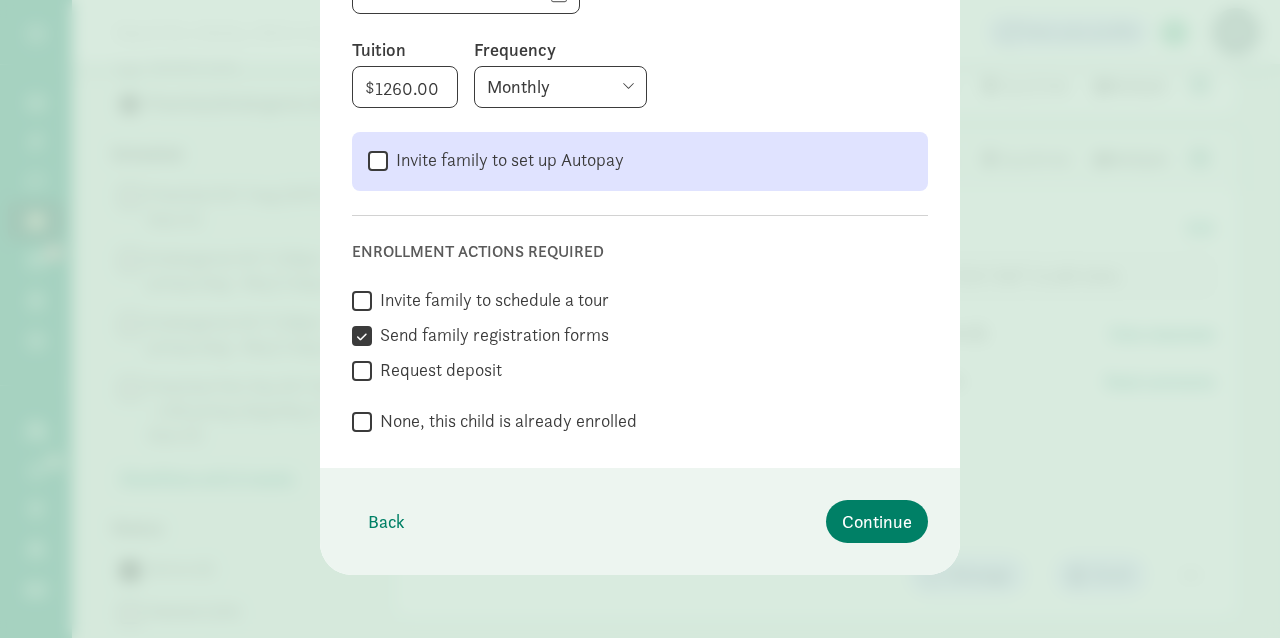 checkbox on "false" 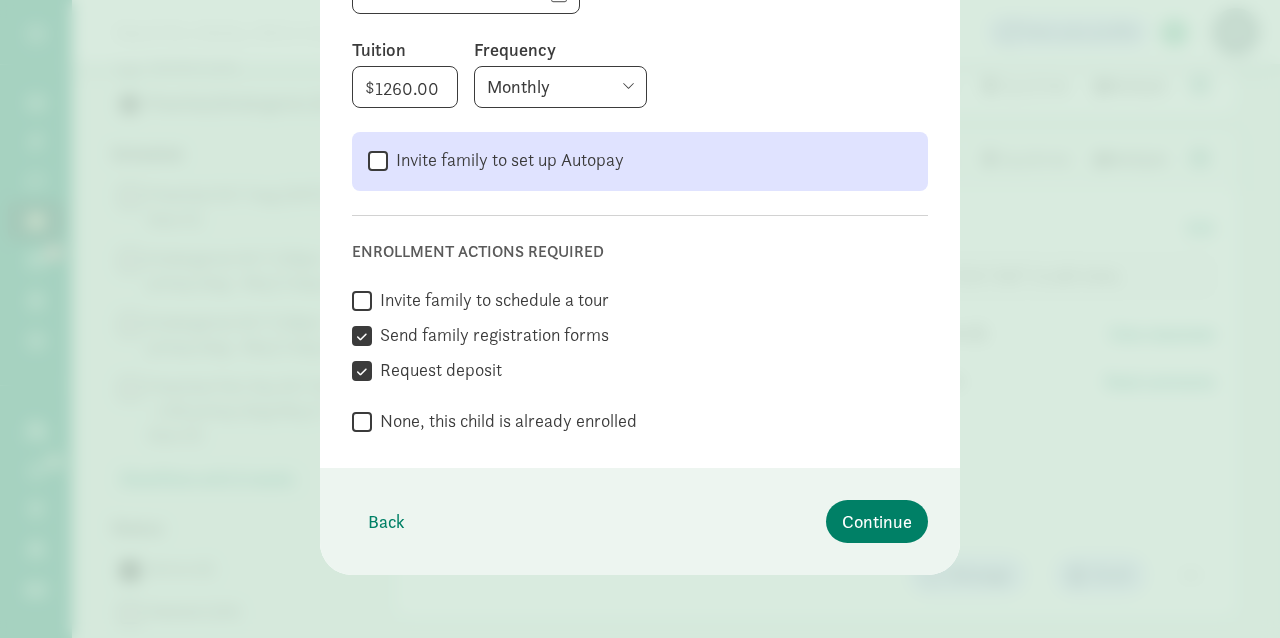 click on "Send family registration forms" at bounding box center (362, 336) 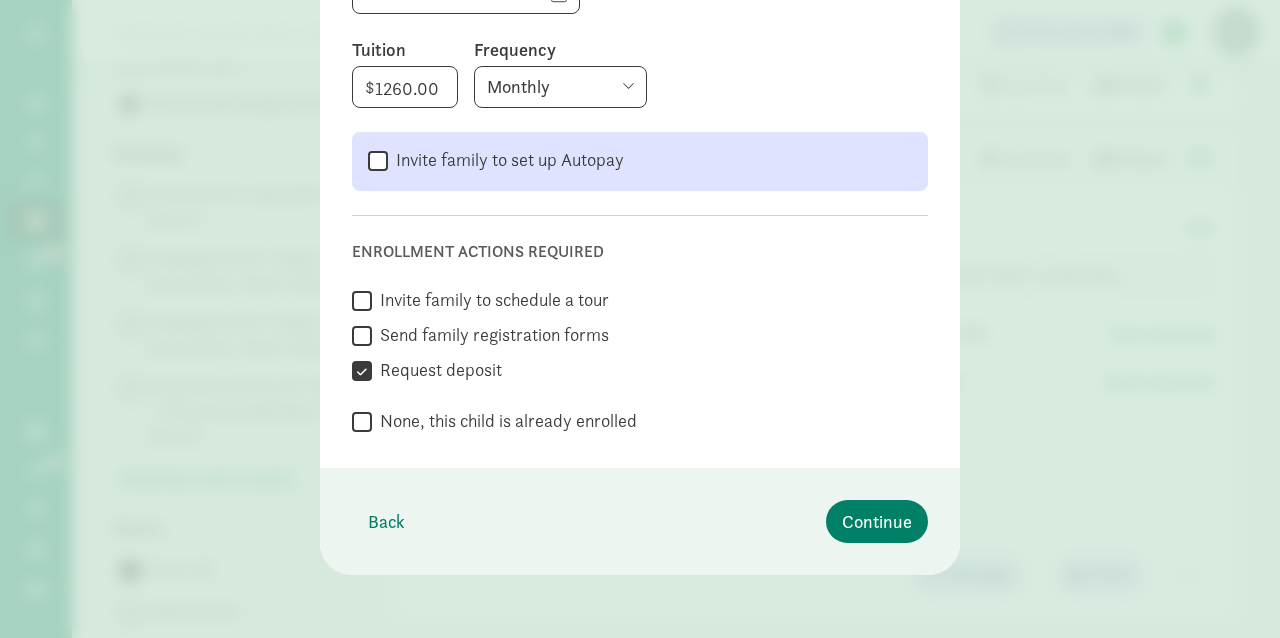 click on "Send family registration forms" at bounding box center [362, 336] 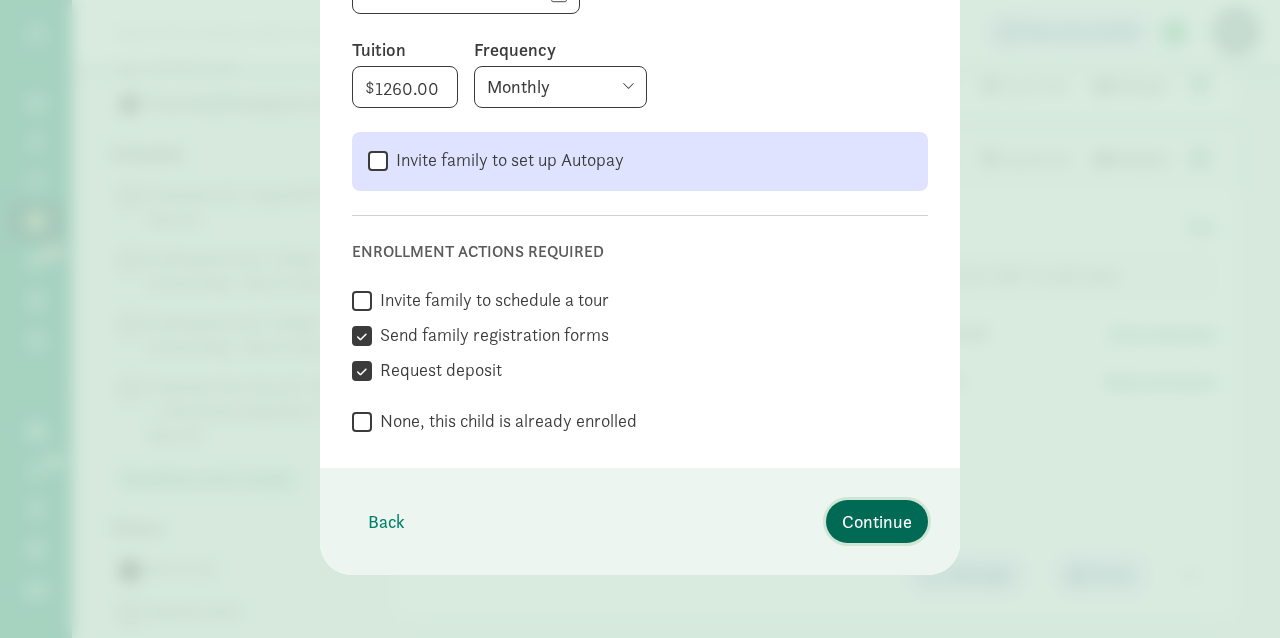 click on "Continue" at bounding box center (877, 521) 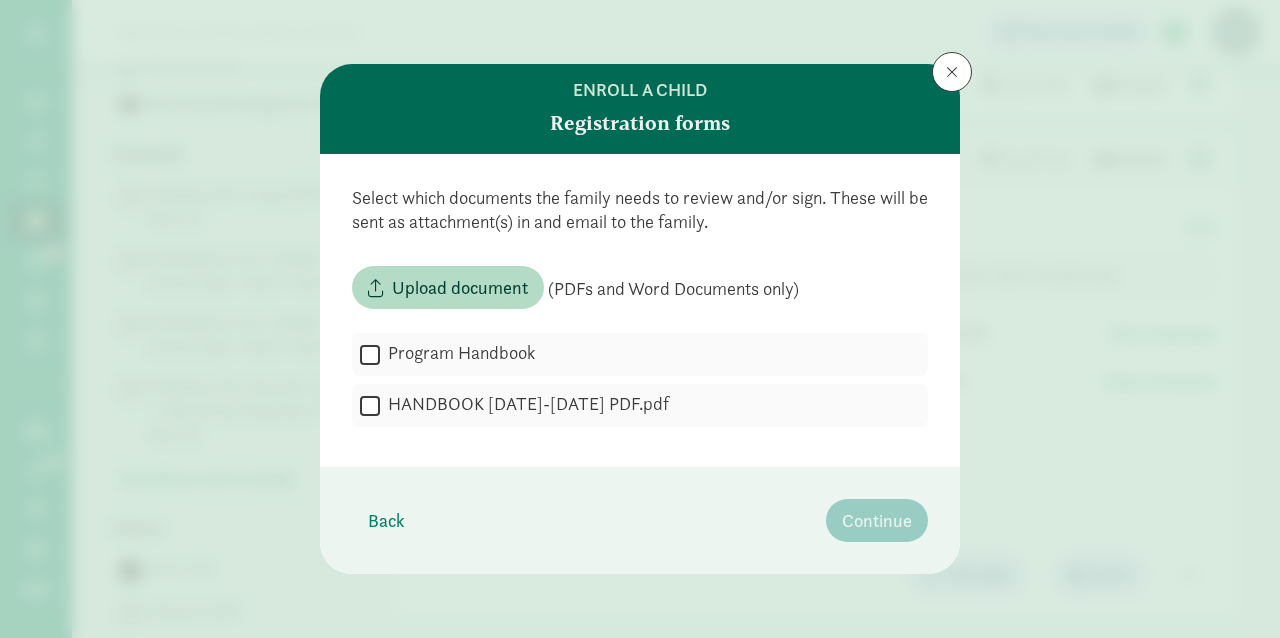 scroll, scrollTop: 0, scrollLeft: 0, axis: both 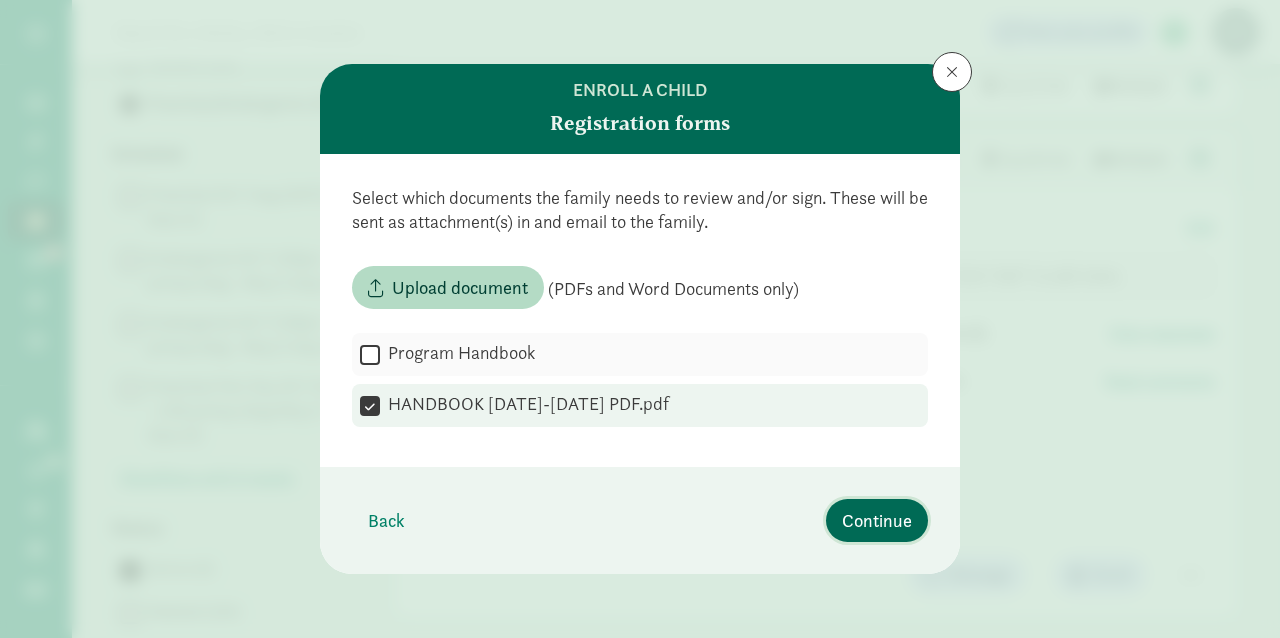 click on "Continue" at bounding box center (877, 520) 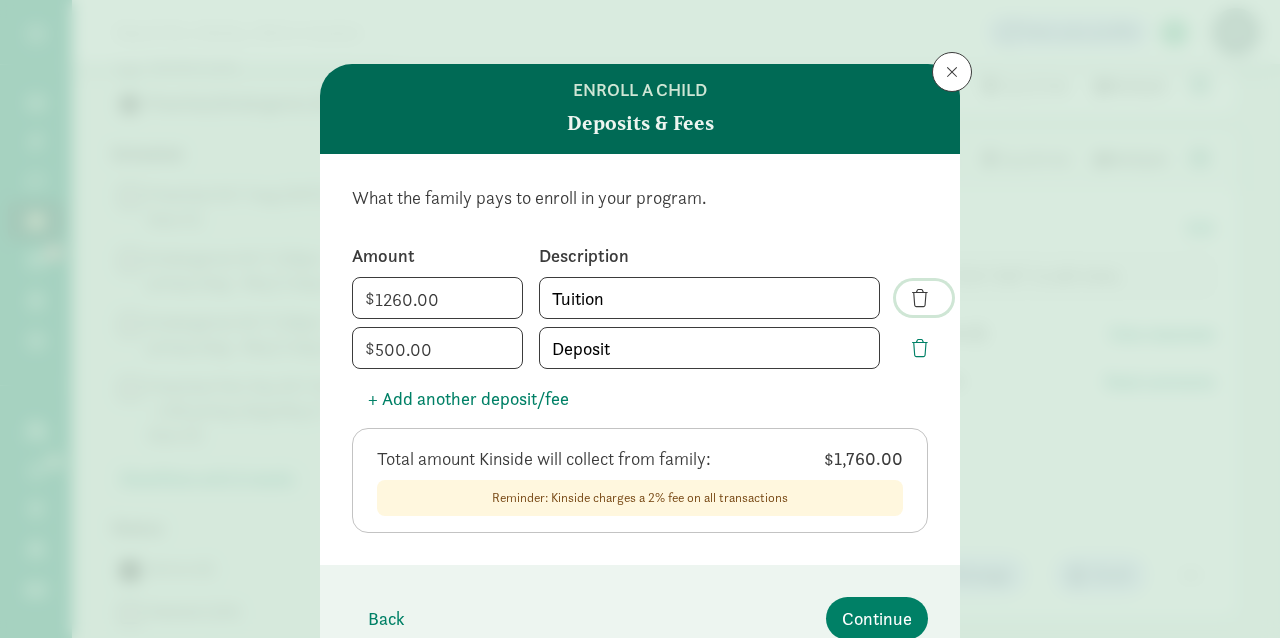 click at bounding box center (920, 298) 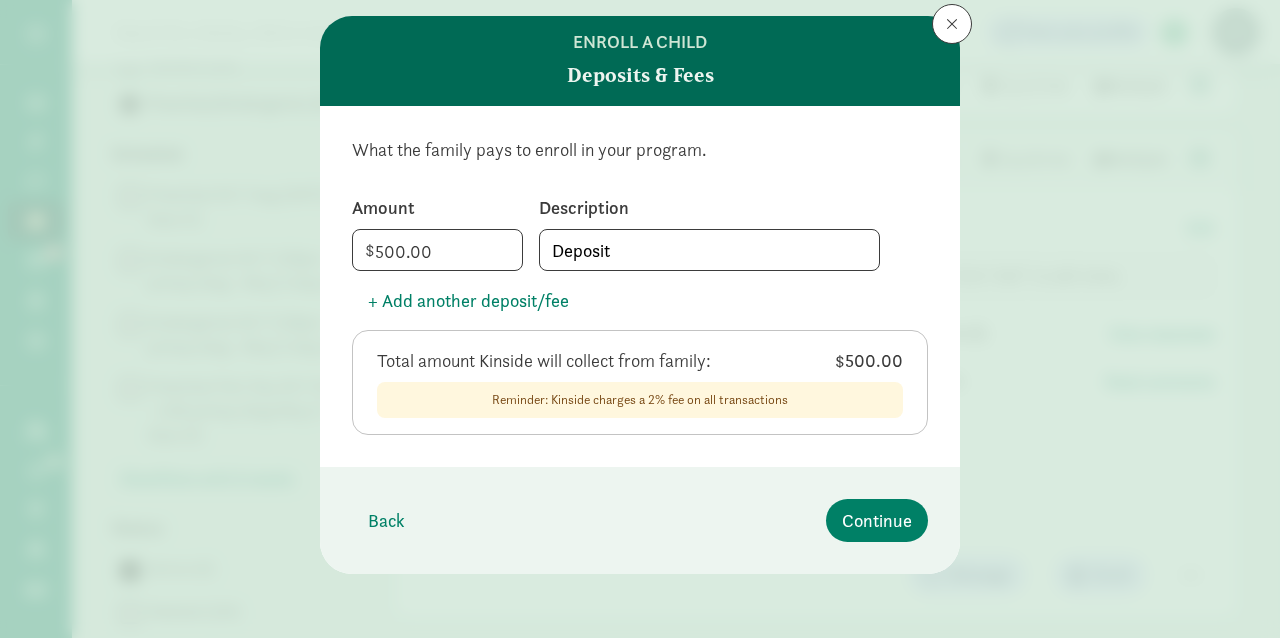 scroll, scrollTop: 47, scrollLeft: 0, axis: vertical 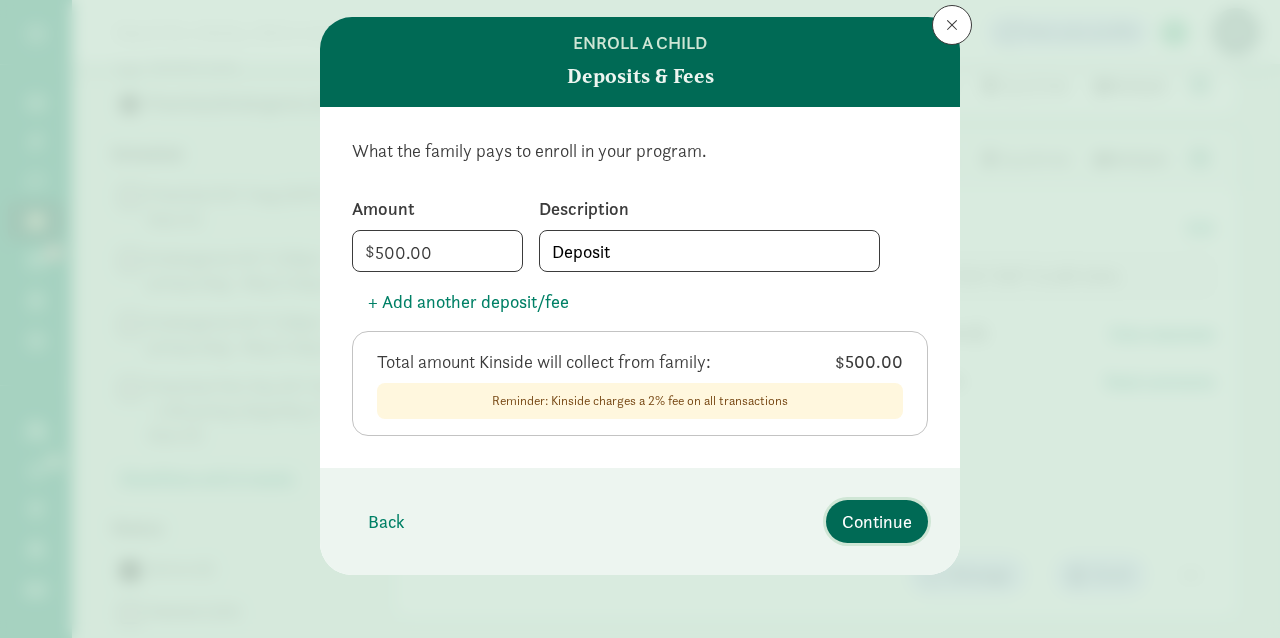 click on "Continue" at bounding box center (877, 521) 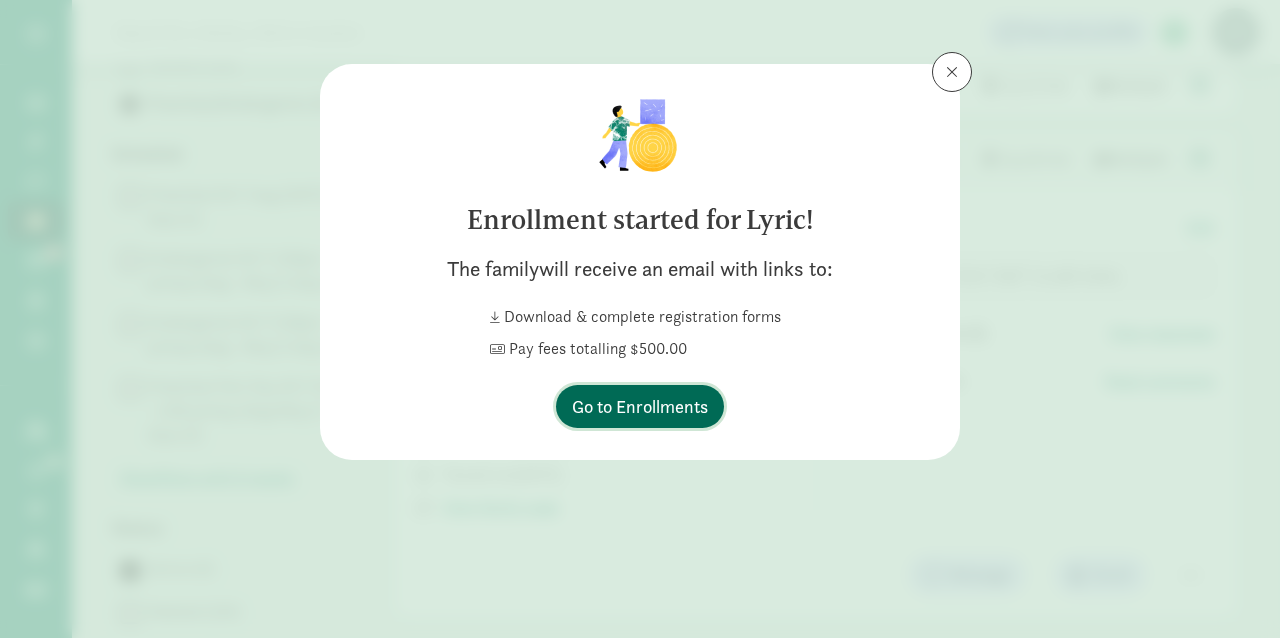 click on "Go to Enrollments" at bounding box center [640, 406] 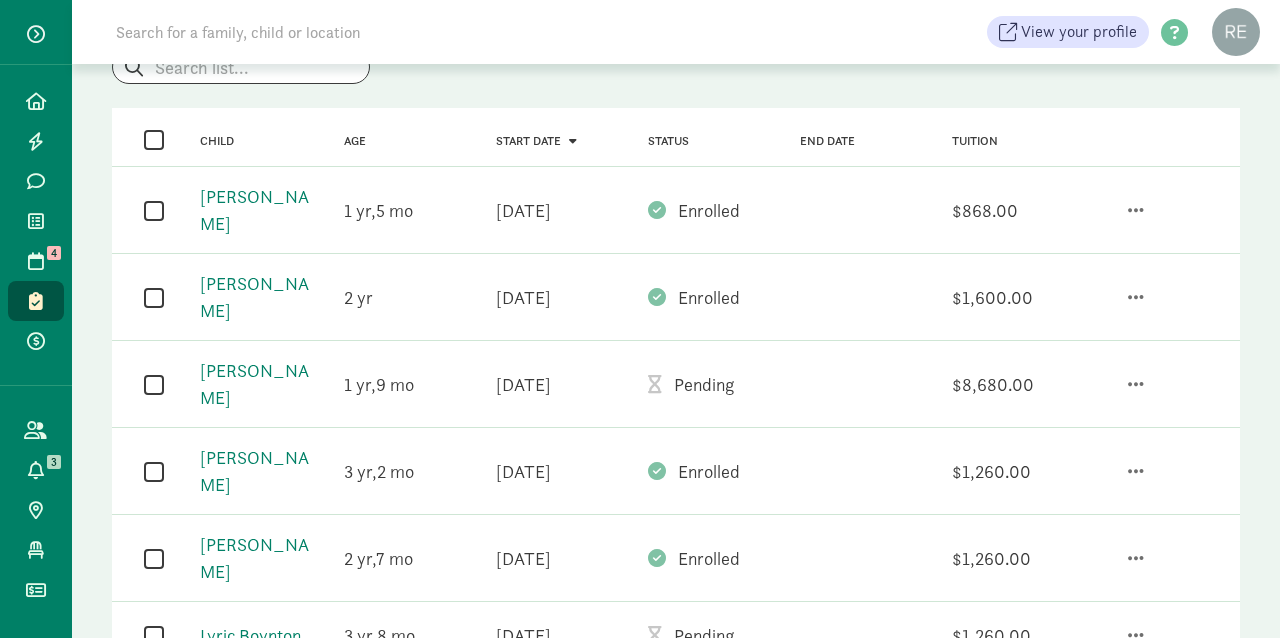 scroll, scrollTop: 148, scrollLeft: 0, axis: vertical 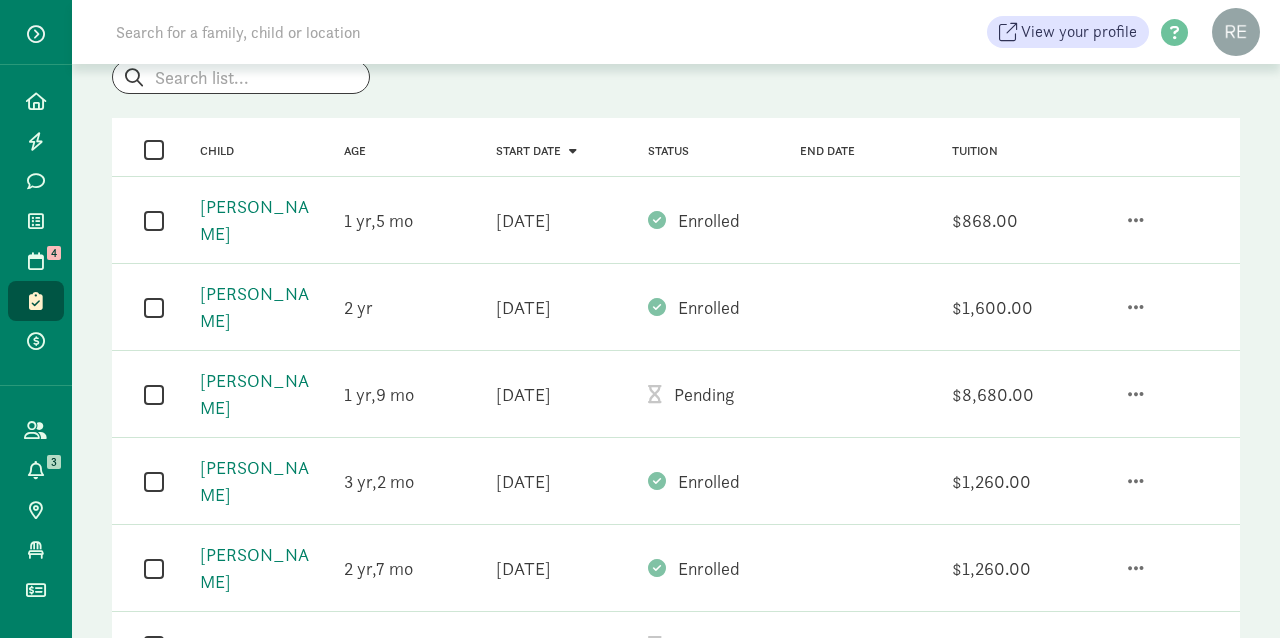 click on "Lyric Boynton" 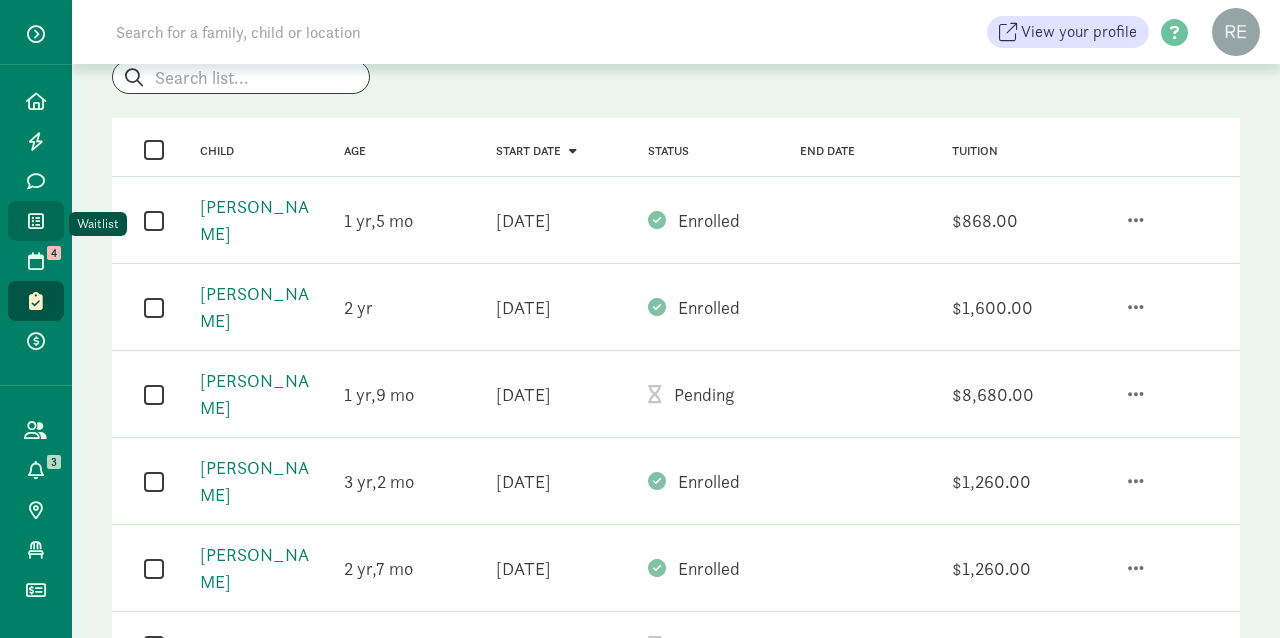 click at bounding box center (36, 221) 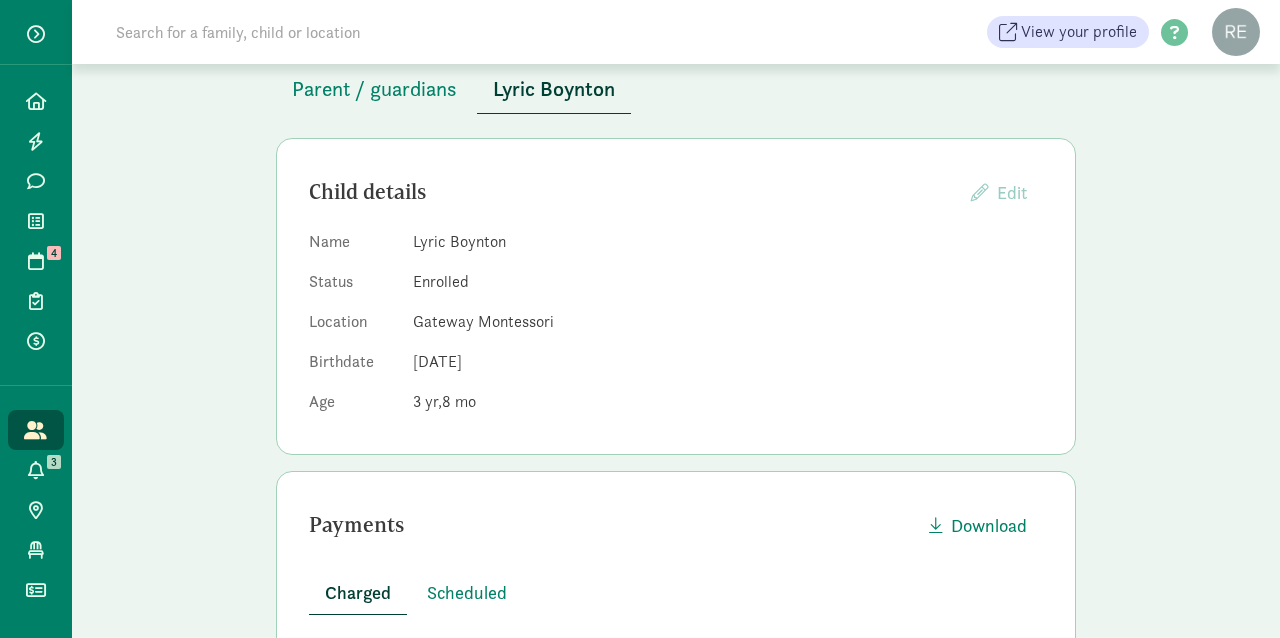 scroll, scrollTop: 126, scrollLeft: 0, axis: vertical 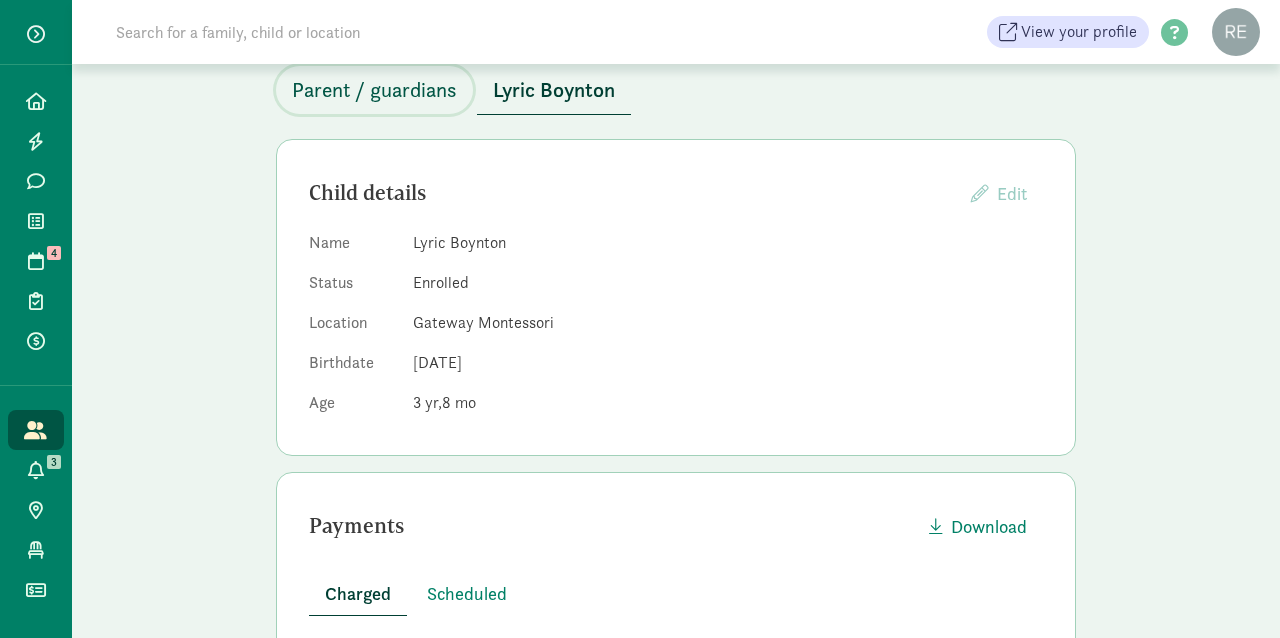 click on "Parent / guardians" at bounding box center (374, 90) 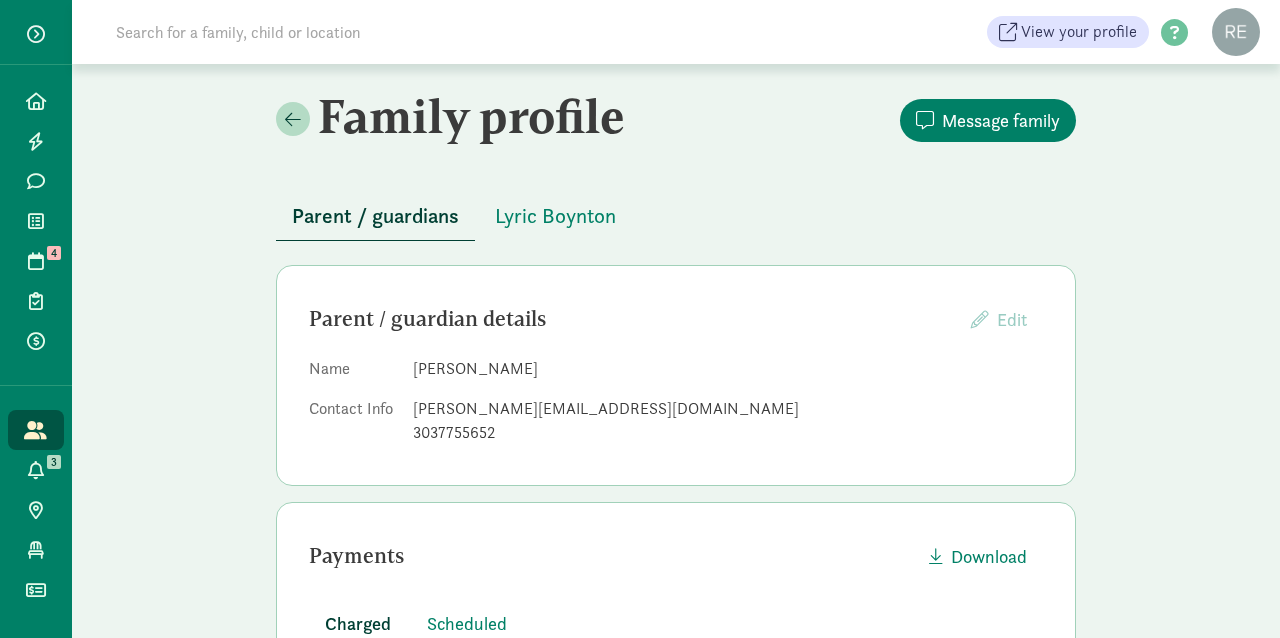 scroll, scrollTop: 0, scrollLeft: 0, axis: both 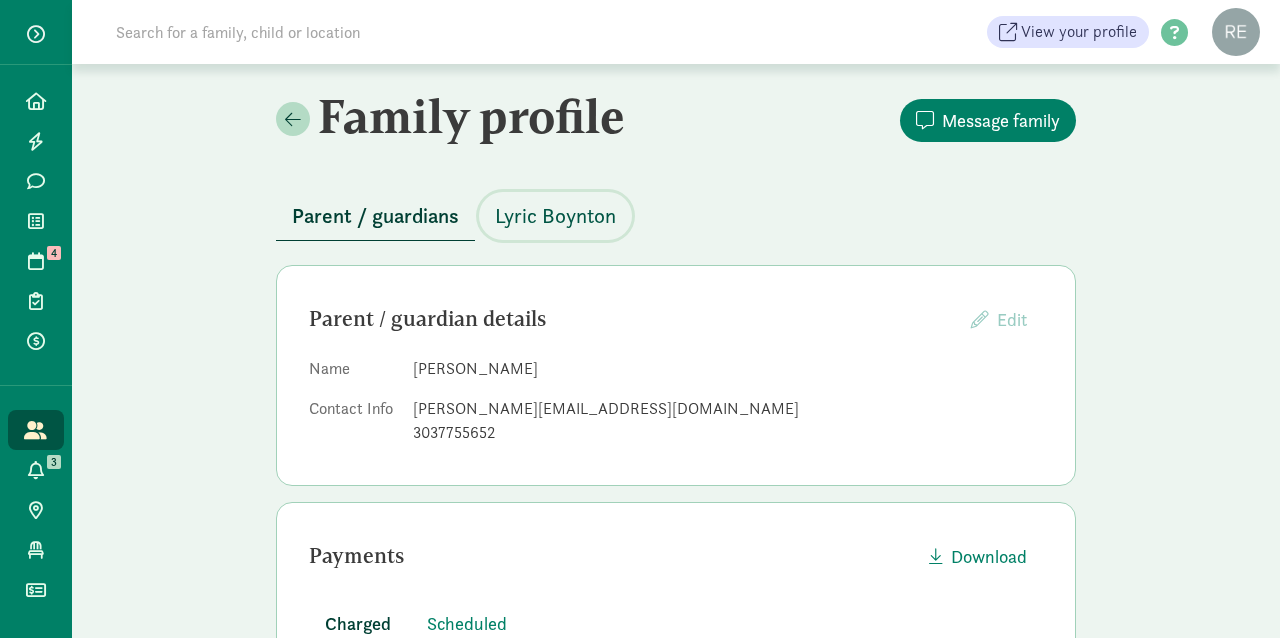 click on "Lyric Boynton" at bounding box center [555, 216] 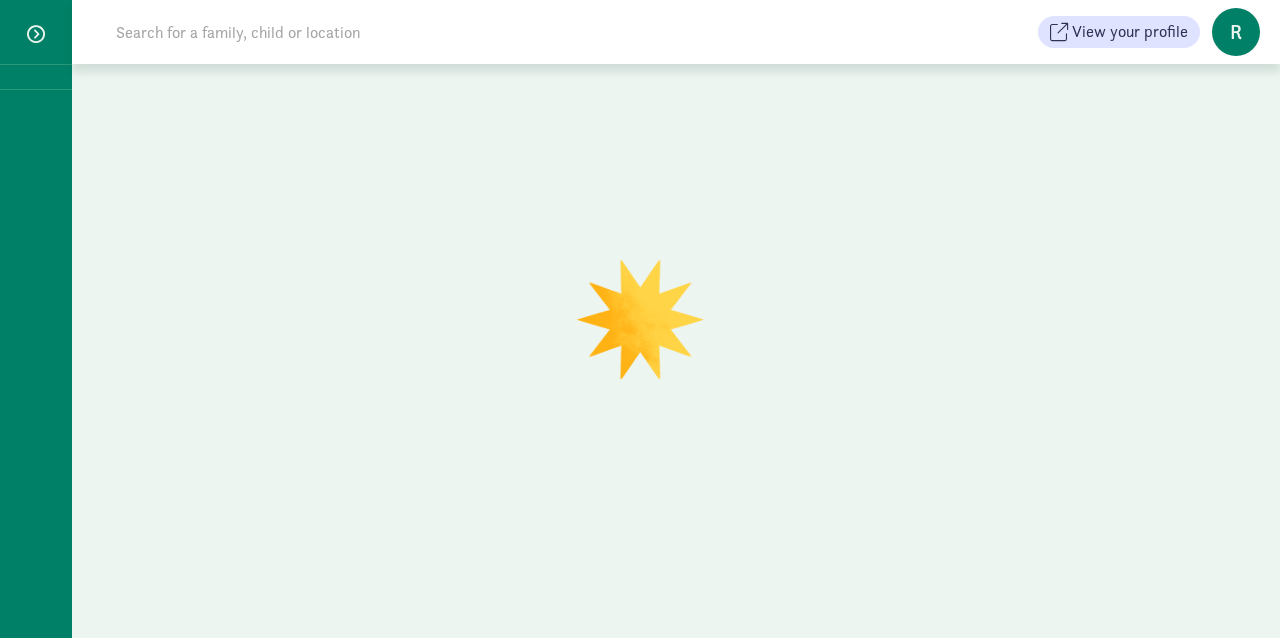scroll, scrollTop: 0, scrollLeft: 0, axis: both 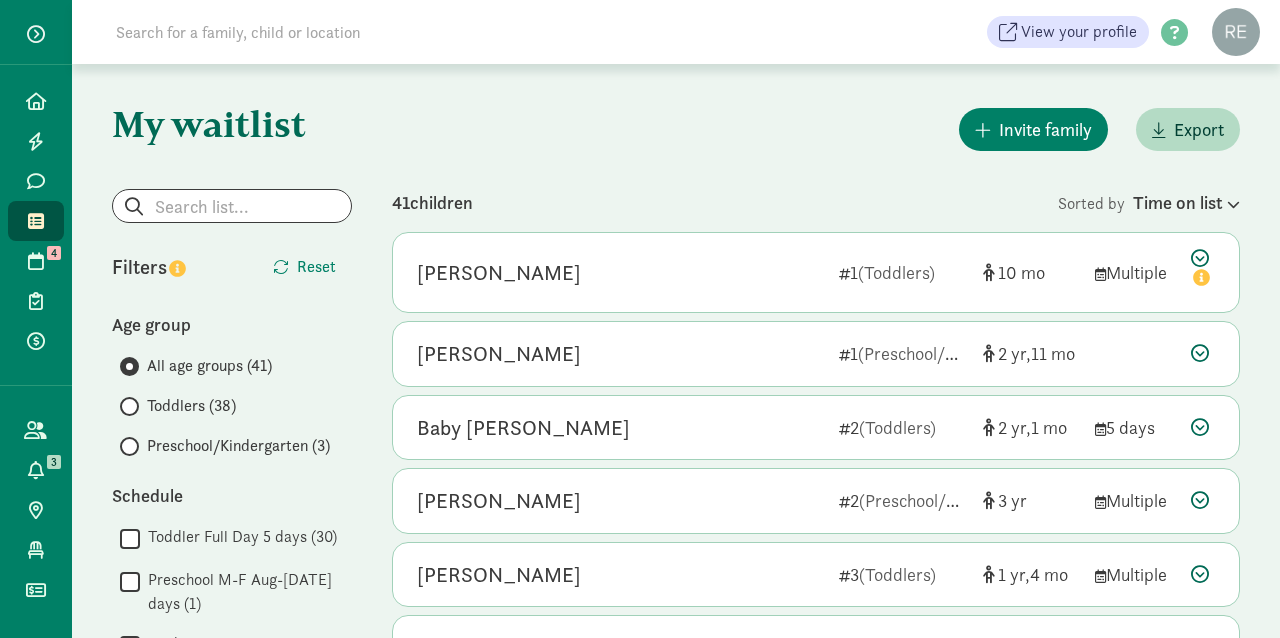 click at bounding box center [129, 446] 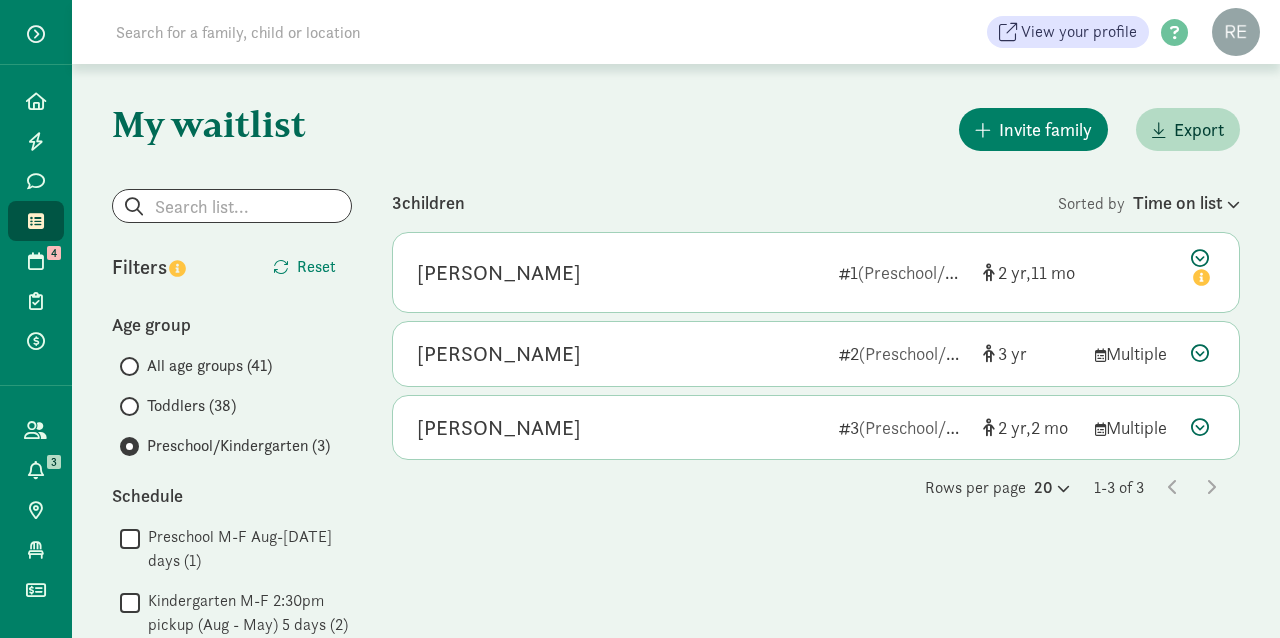 click on "Toddlers (38)" at bounding box center [191, 406] 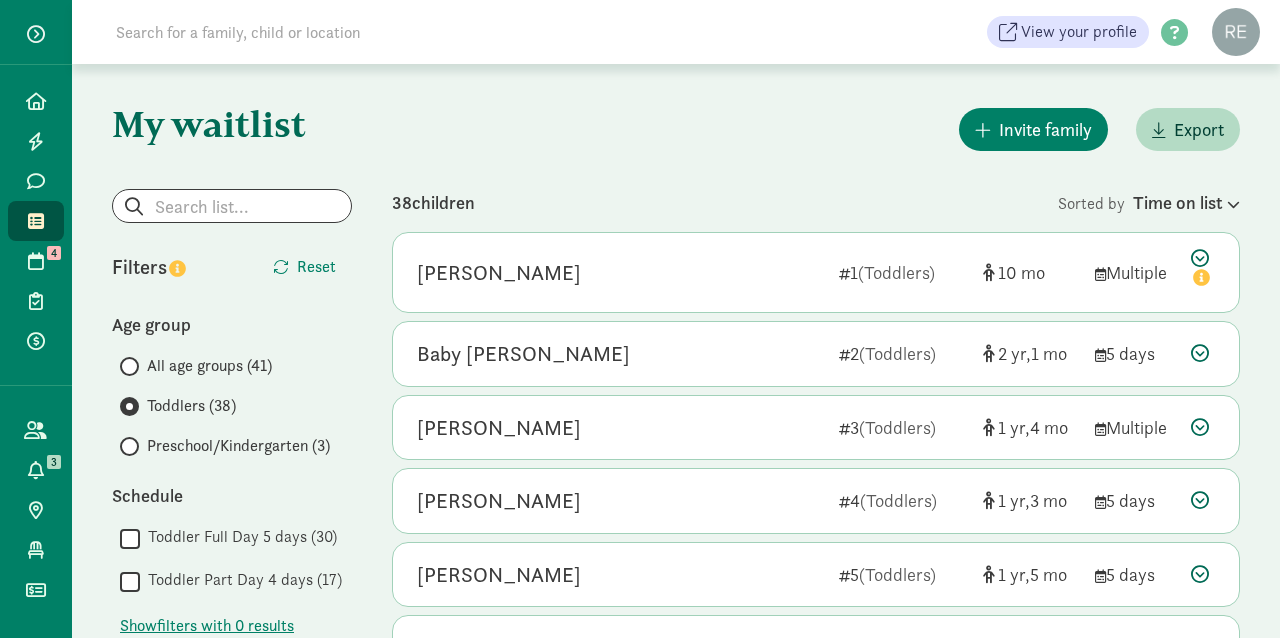 click on "All age groups (41)" at bounding box center [209, 366] 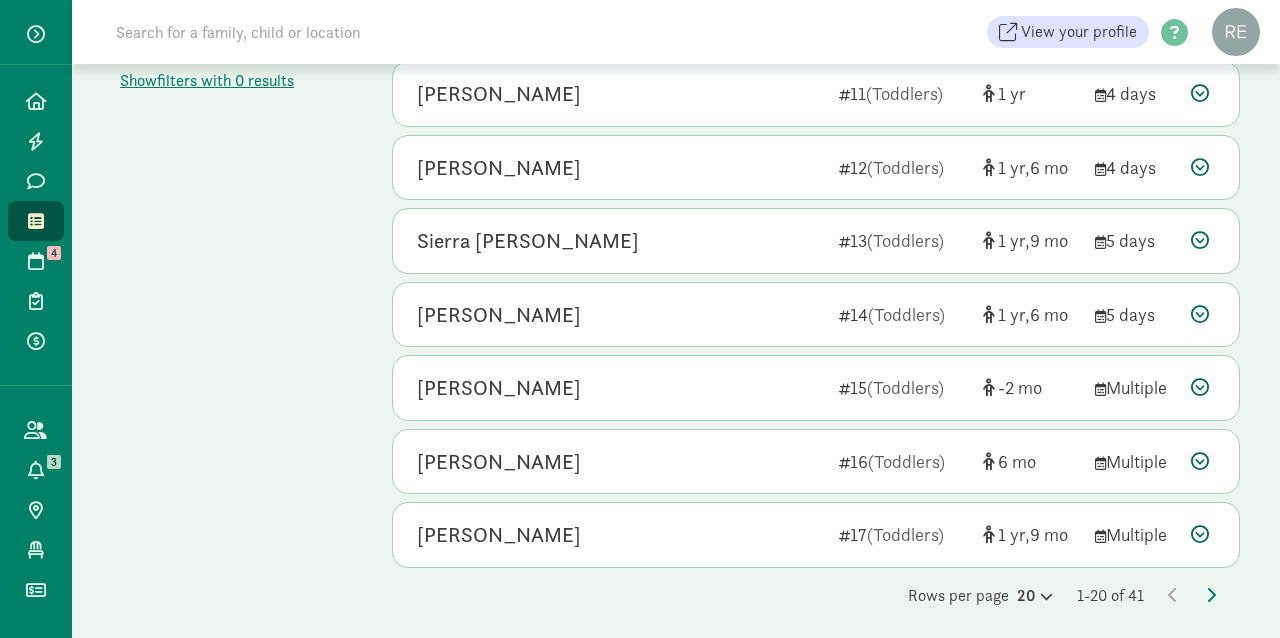 scroll, scrollTop: 1141, scrollLeft: 0, axis: vertical 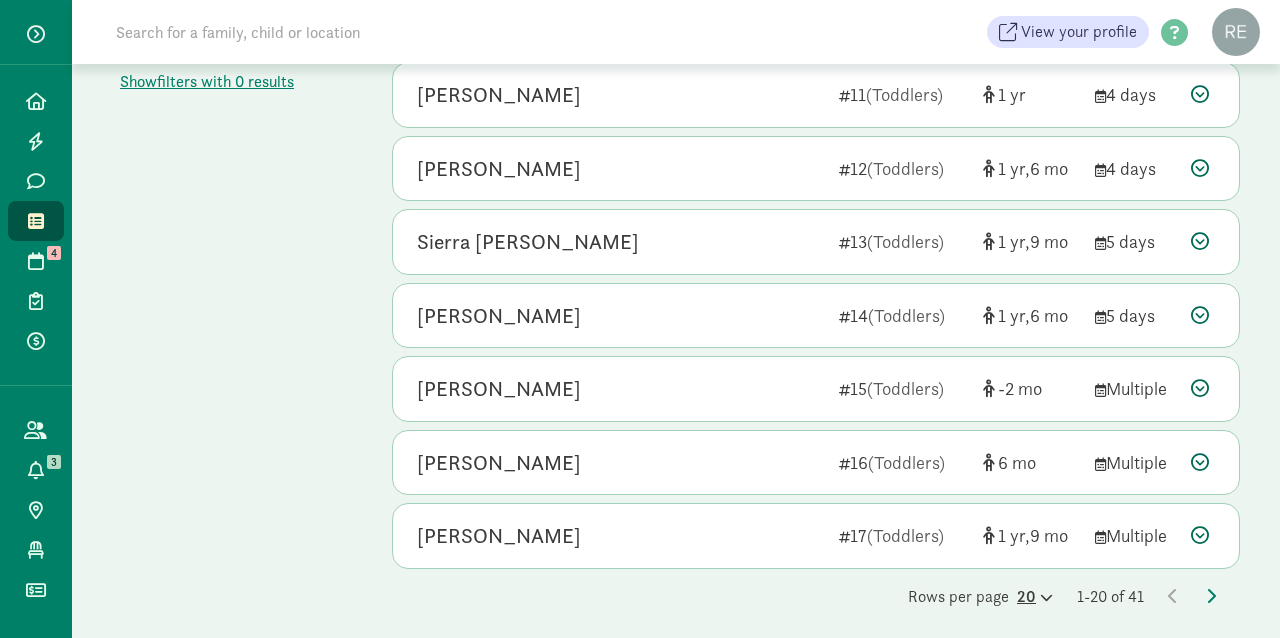 click 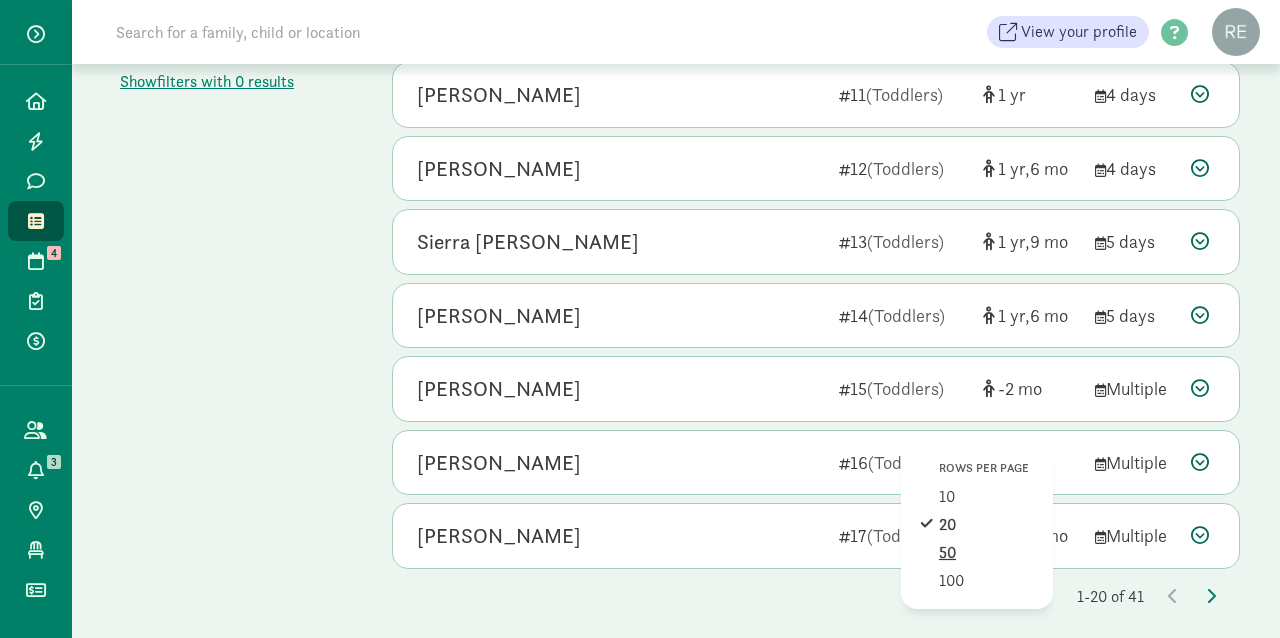 click on "50" 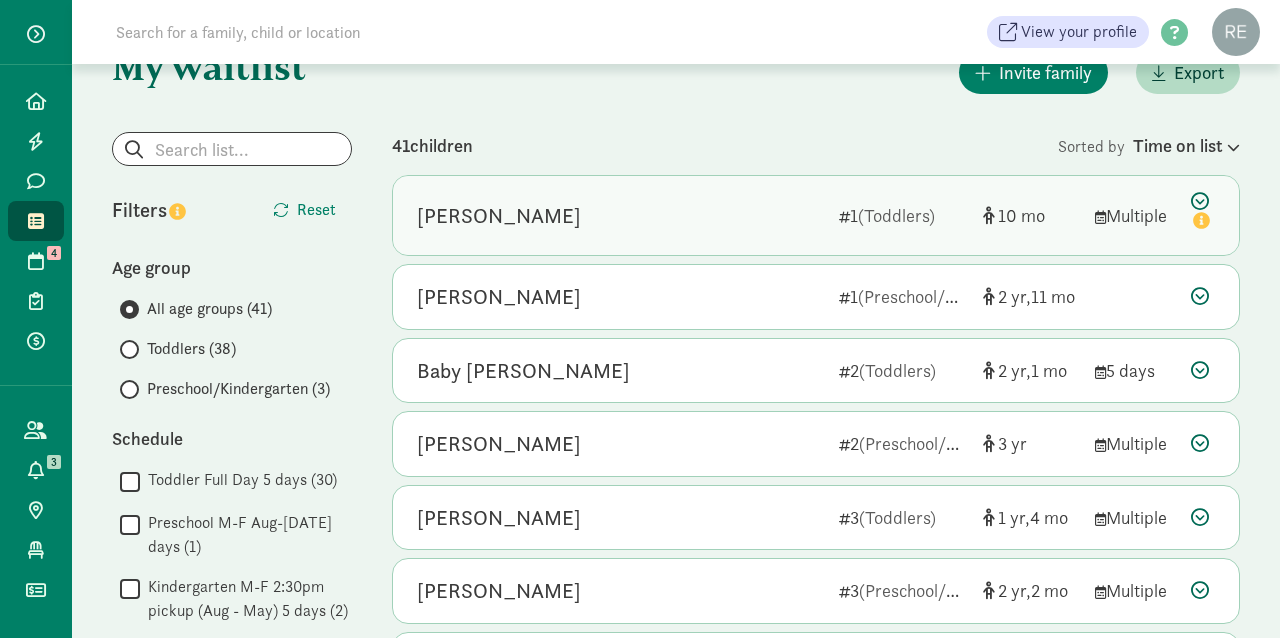 scroll, scrollTop: 43, scrollLeft: 0, axis: vertical 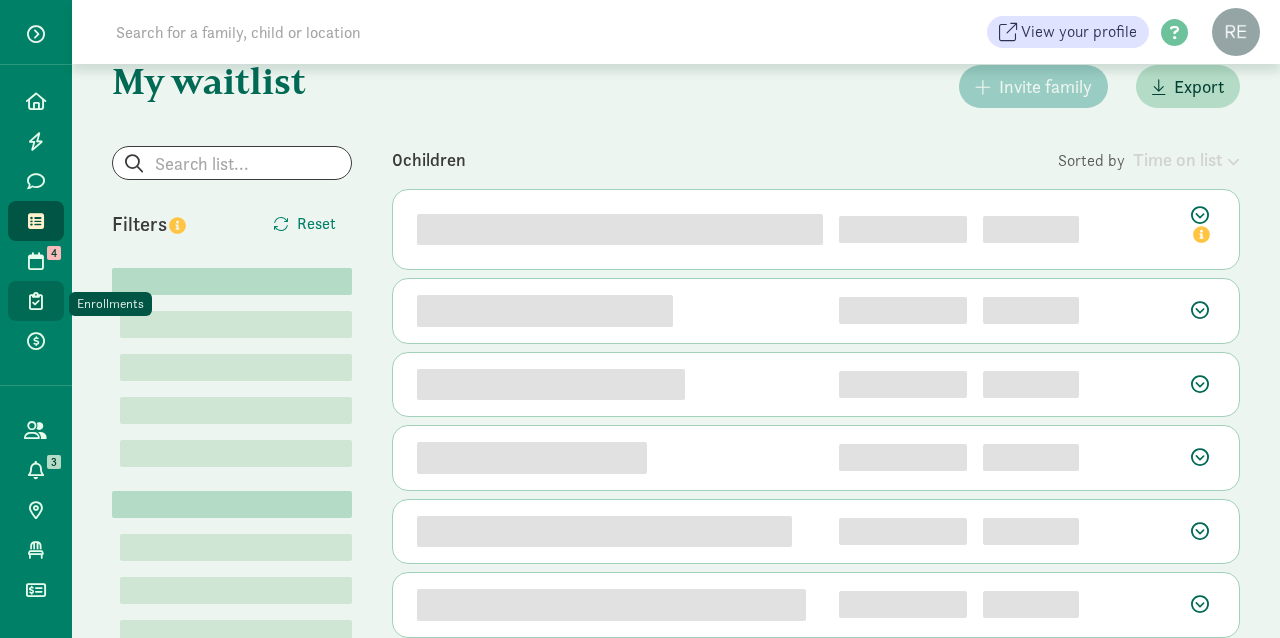 click at bounding box center [36, 301] 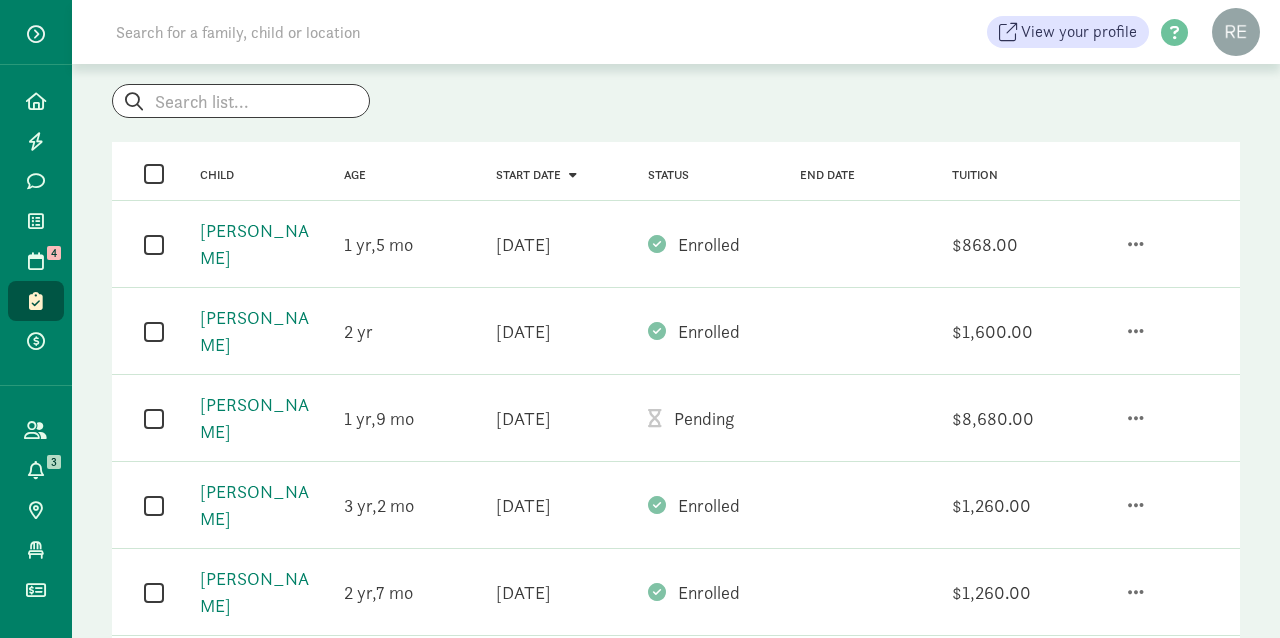 scroll, scrollTop: 126, scrollLeft: 0, axis: vertical 